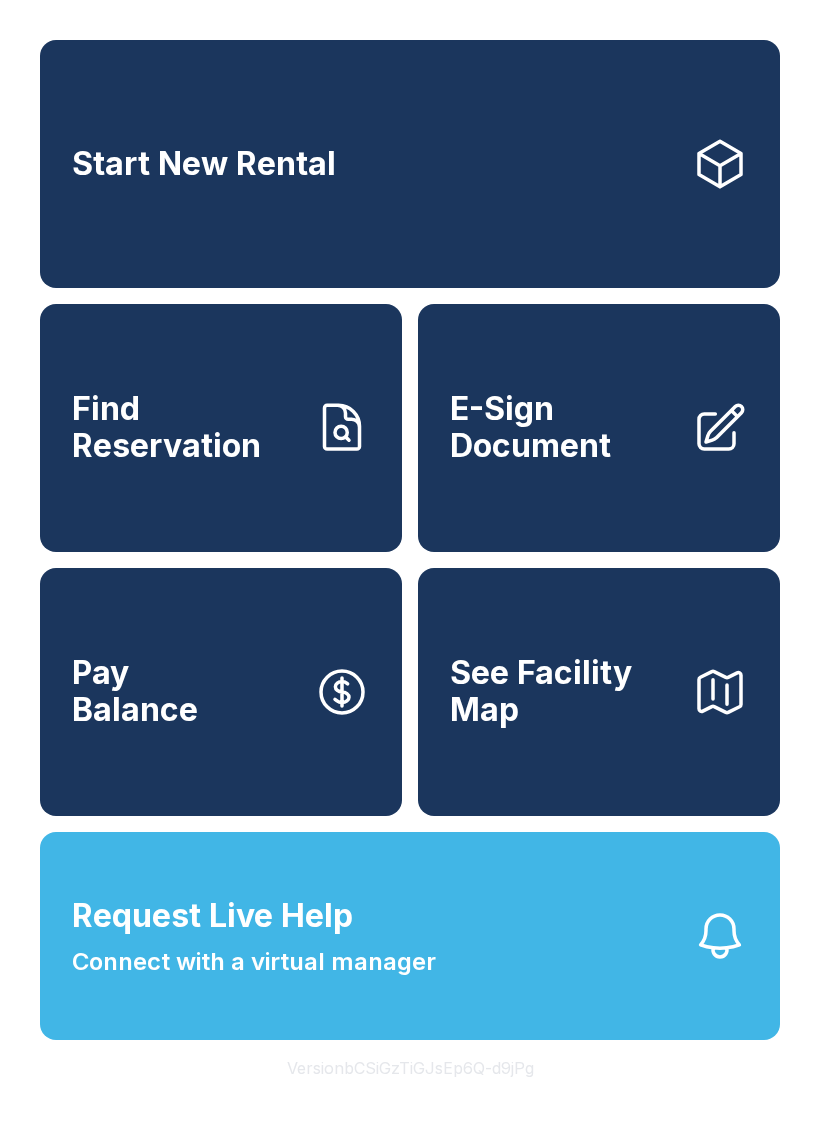 scroll, scrollTop: 0, scrollLeft: 0, axis: both 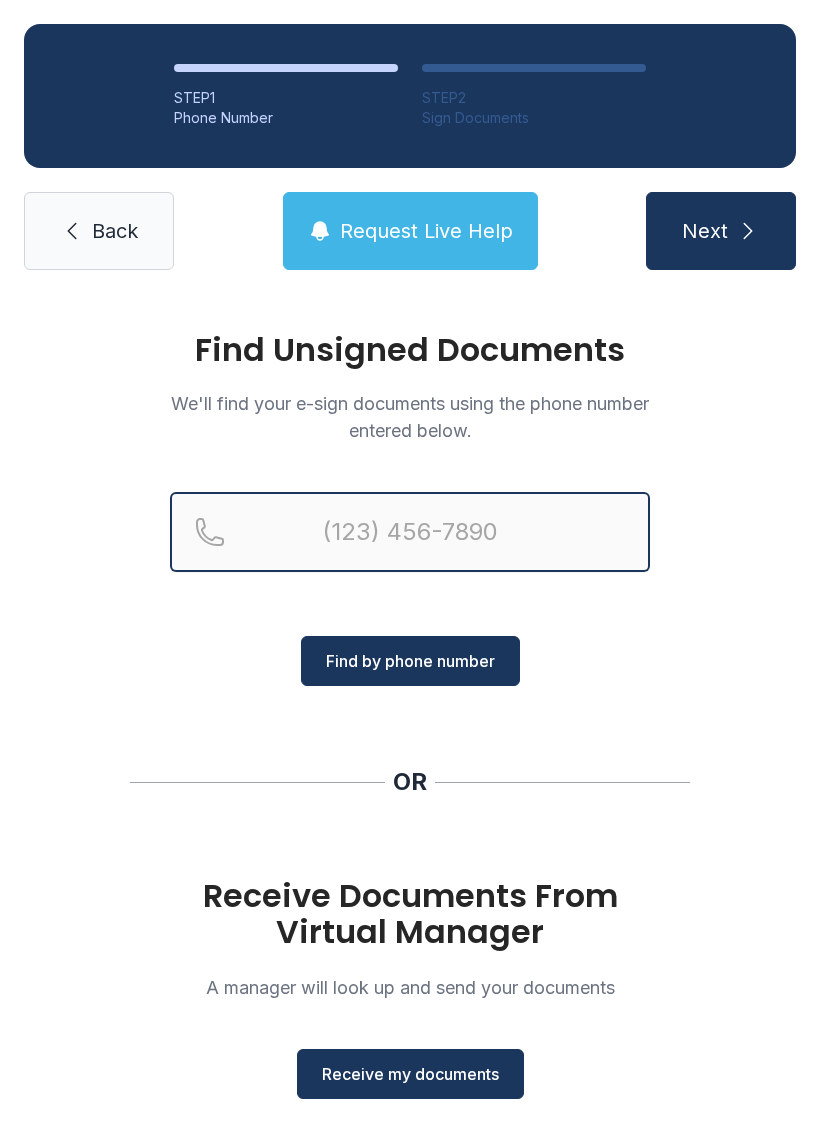 click at bounding box center (410, 532) 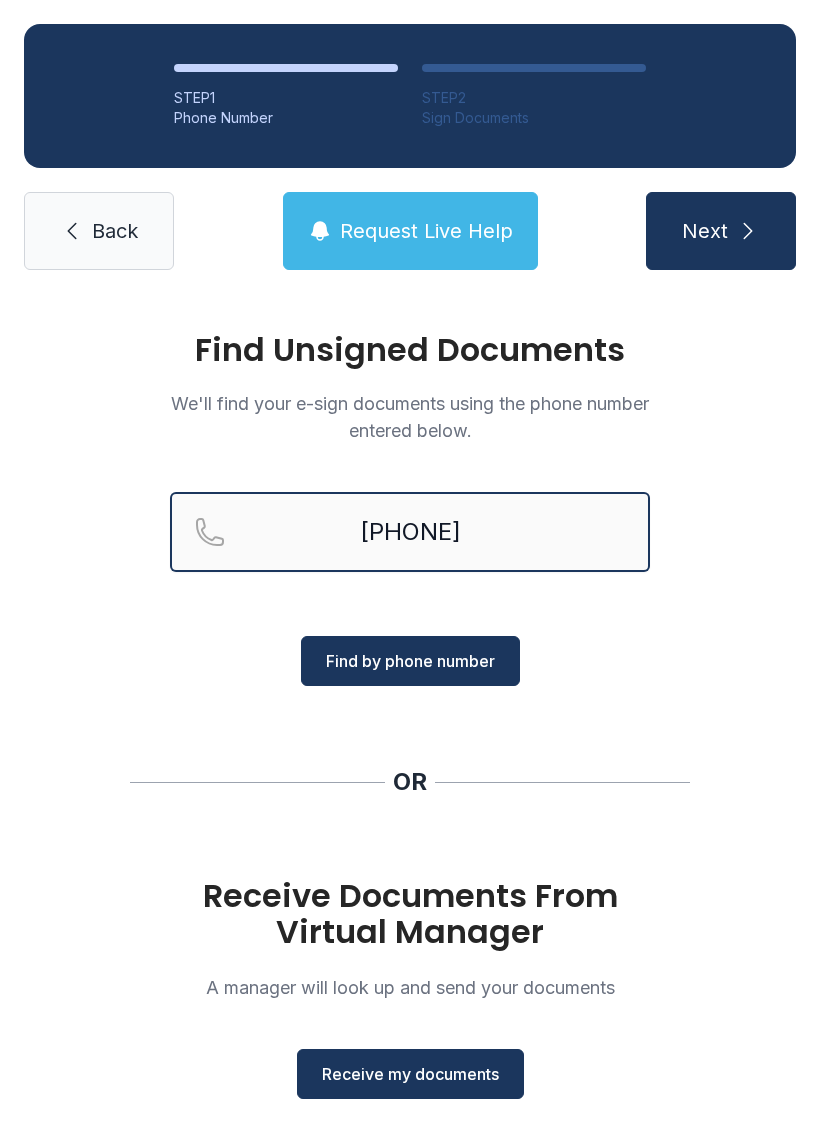 type on "[PHONE]" 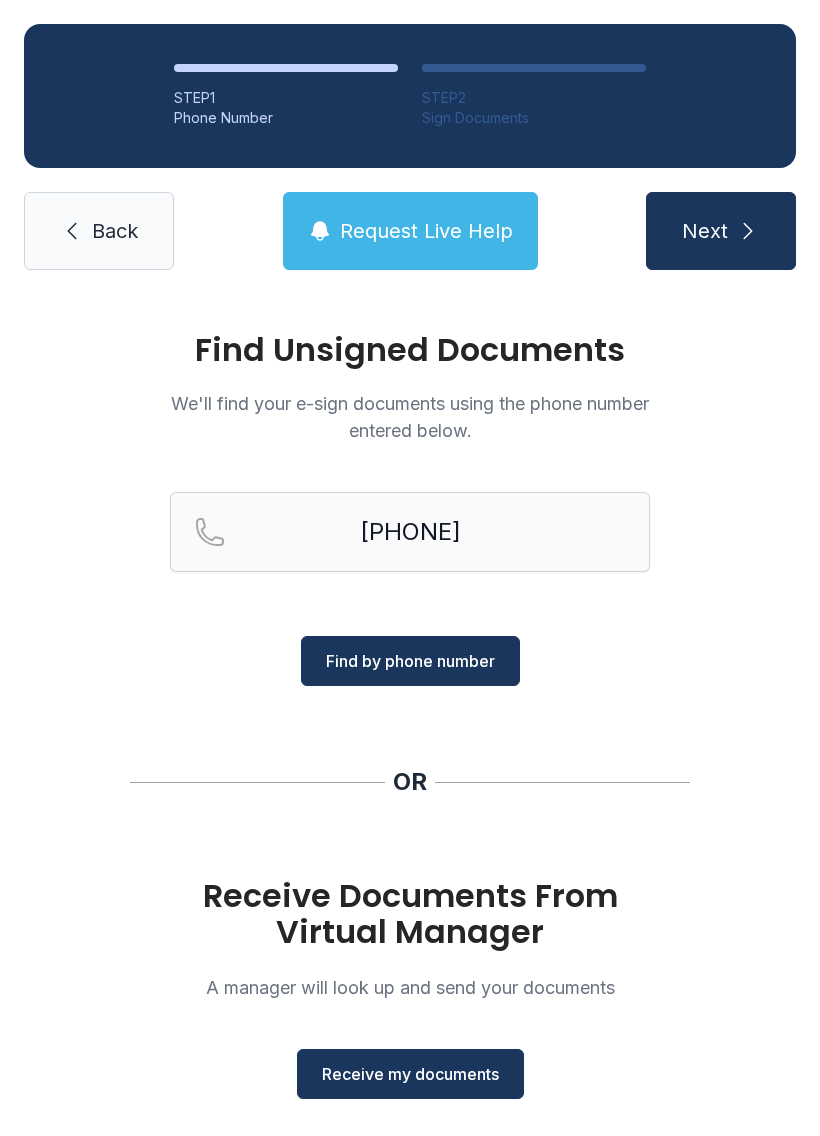 click on "Find by phone number" at bounding box center [410, 661] 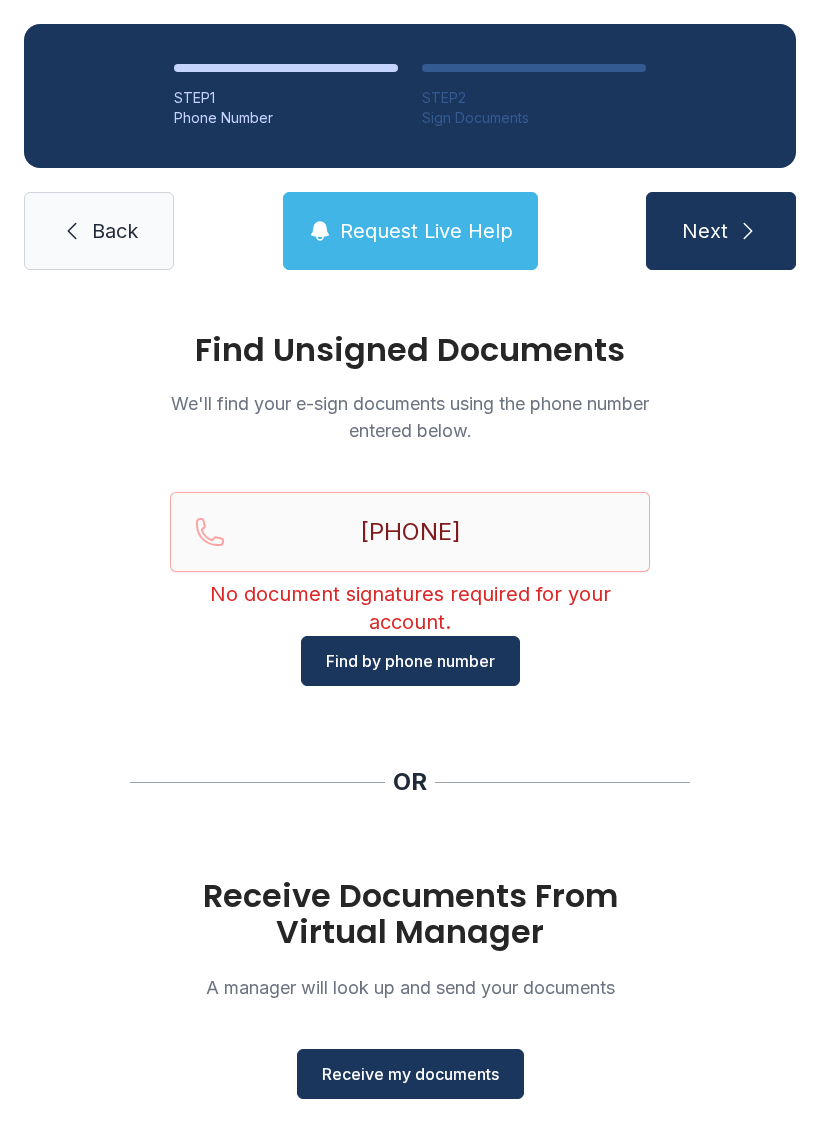 click on "Find by phone number" at bounding box center (410, 661) 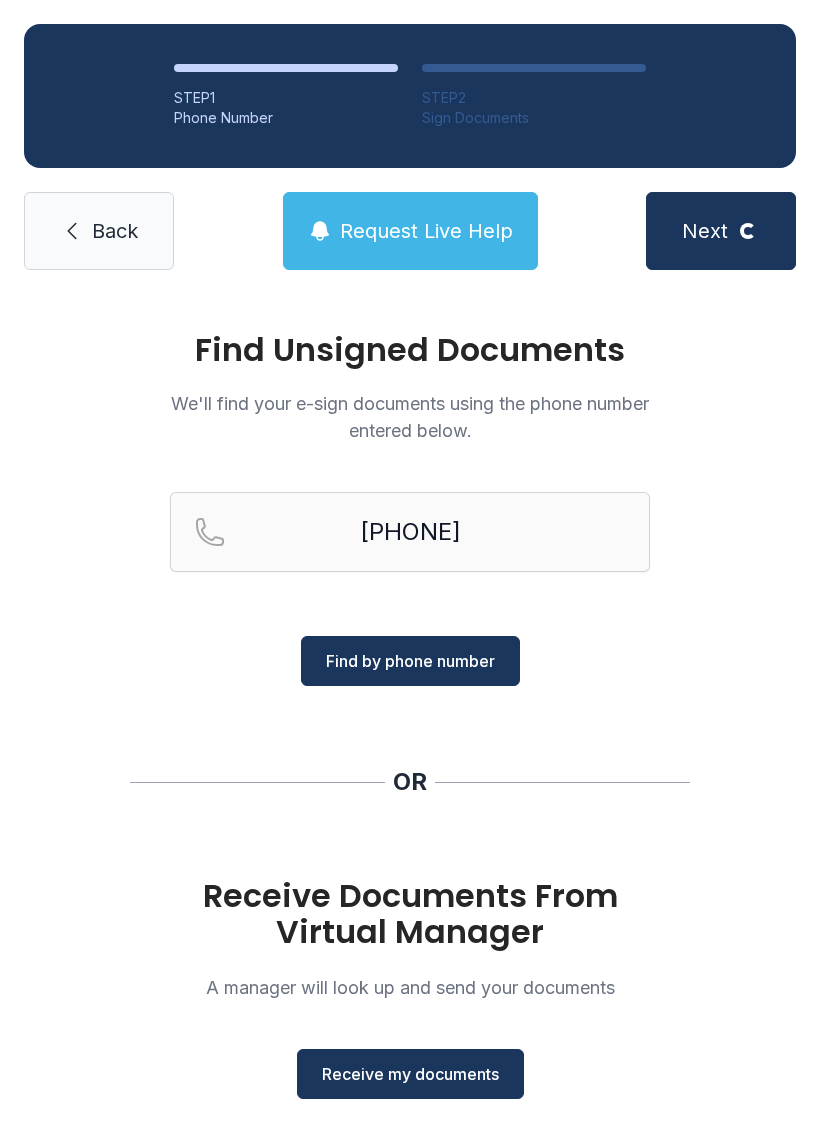 click on "Find by phone number" at bounding box center (410, 661) 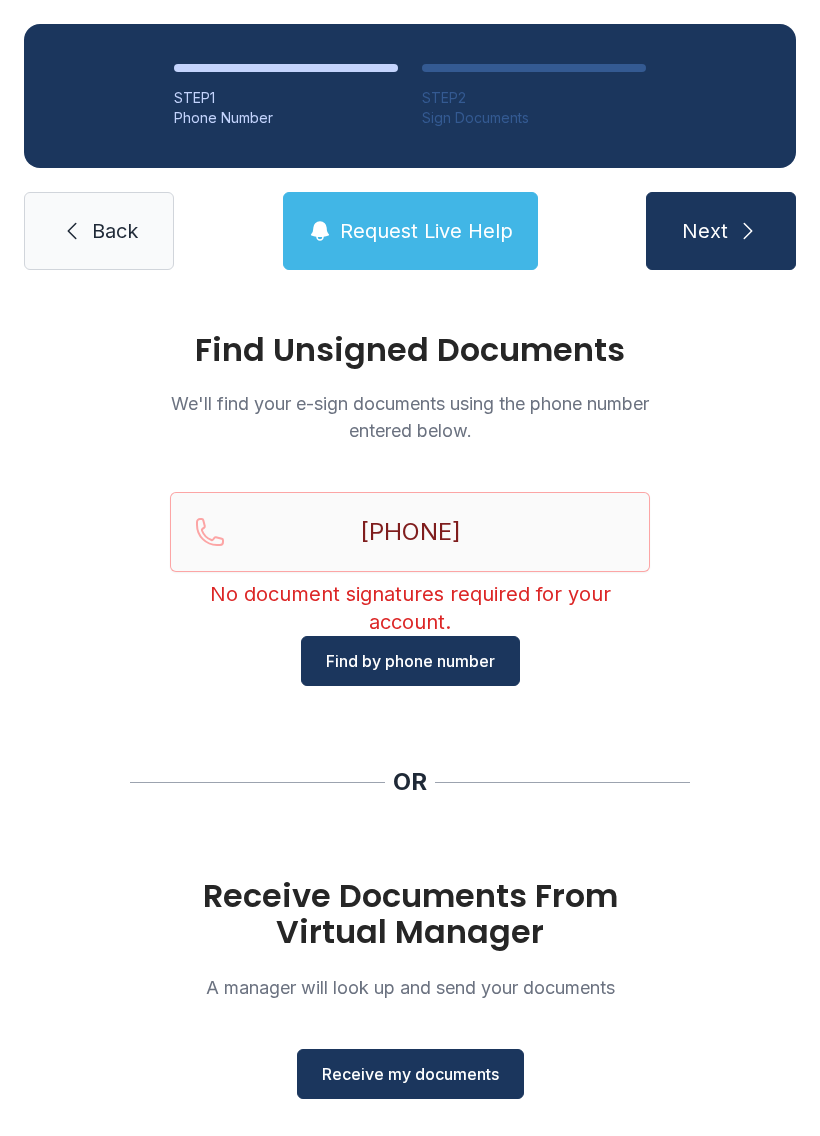 click on "Find Unsigned Documents We'll find your e-sign documents using the phone number entered below. [PHONE] No document signatures required for your account. Find by phone number OR Receive Documents From Virtual Manager A manager will look up and send your documents Receive my documents" at bounding box center (410, 736) 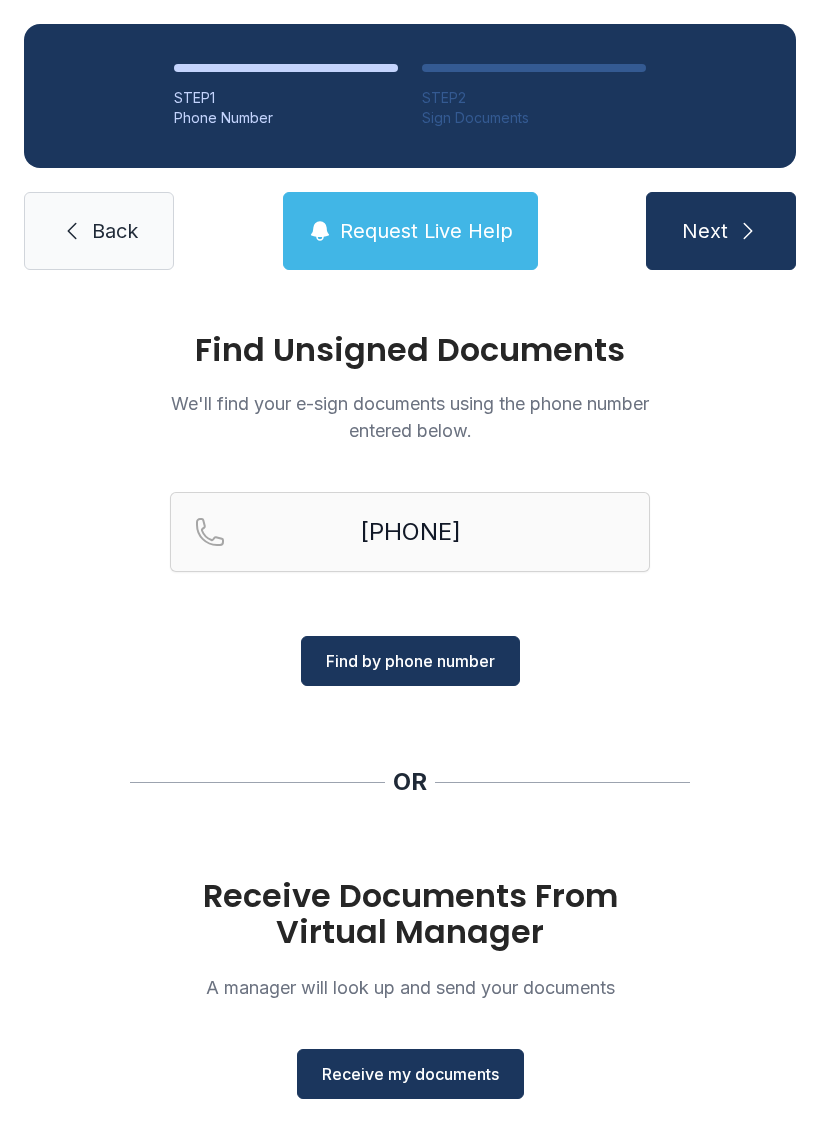 click on "Request Live Help" at bounding box center (426, 231) 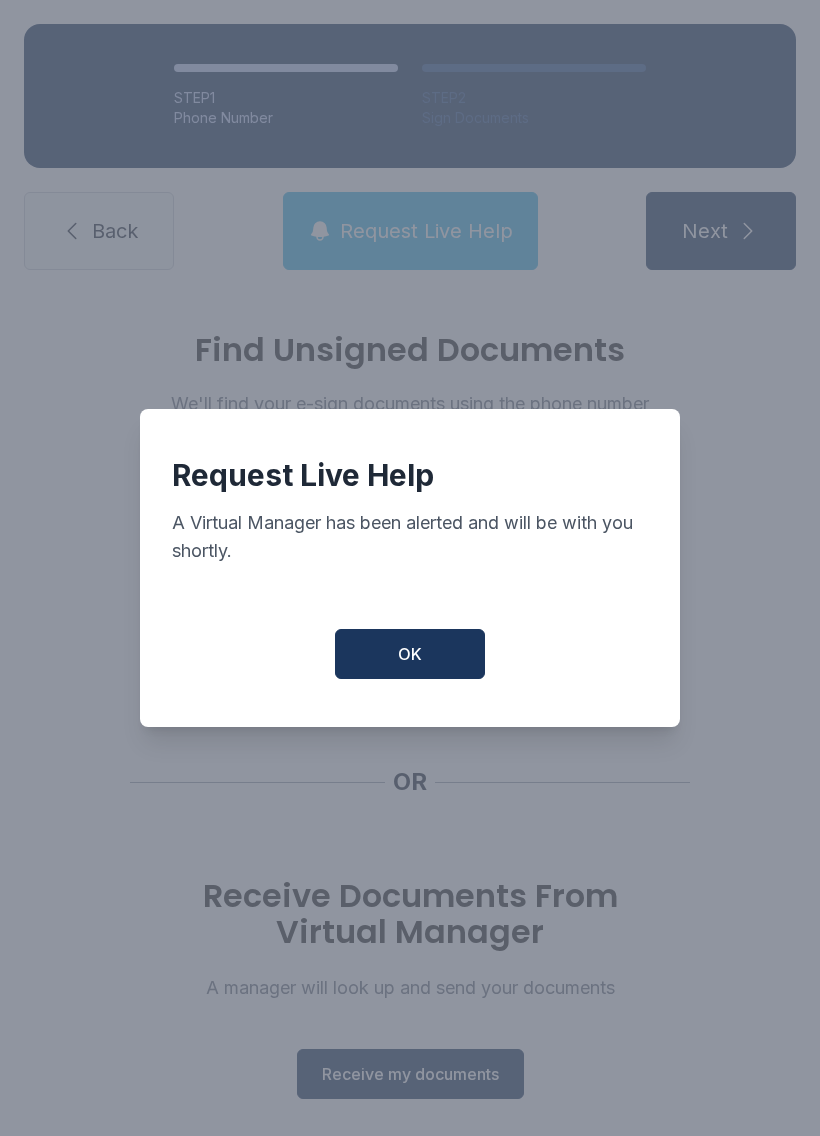 click on "OK" at bounding box center [410, 654] 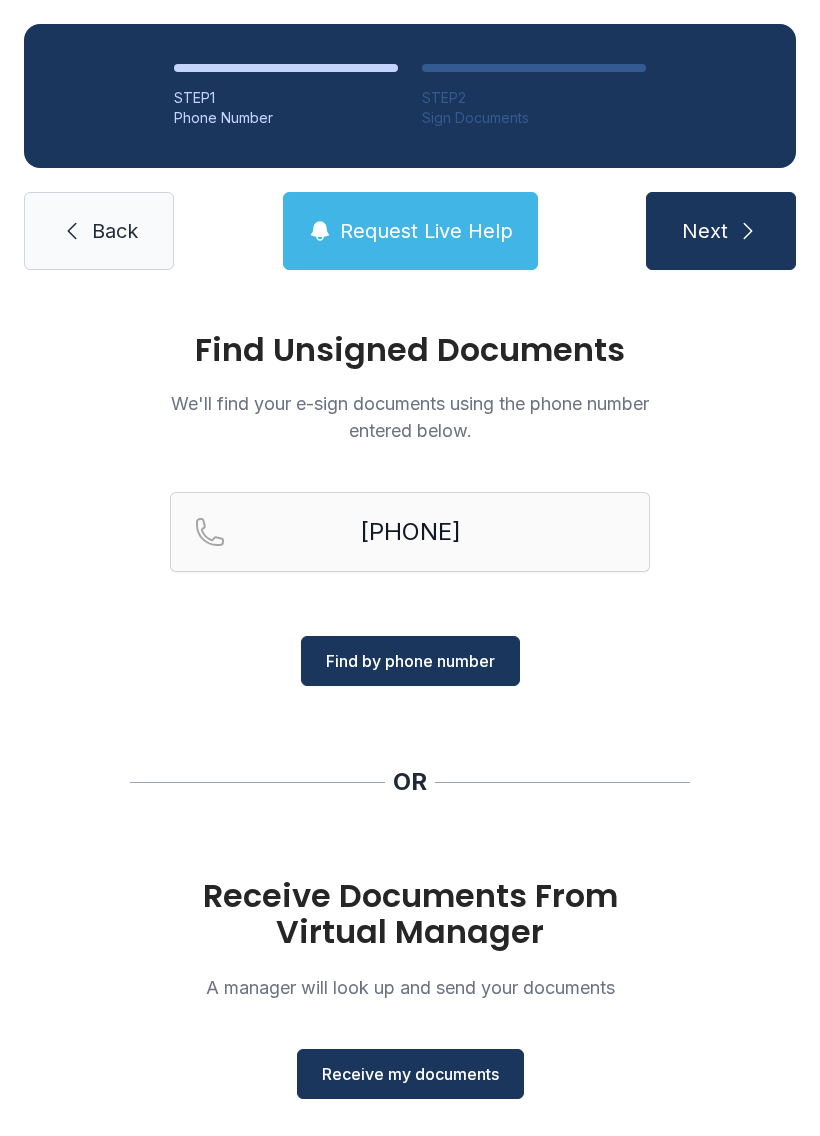click on "Request Live Help" at bounding box center [410, 231] 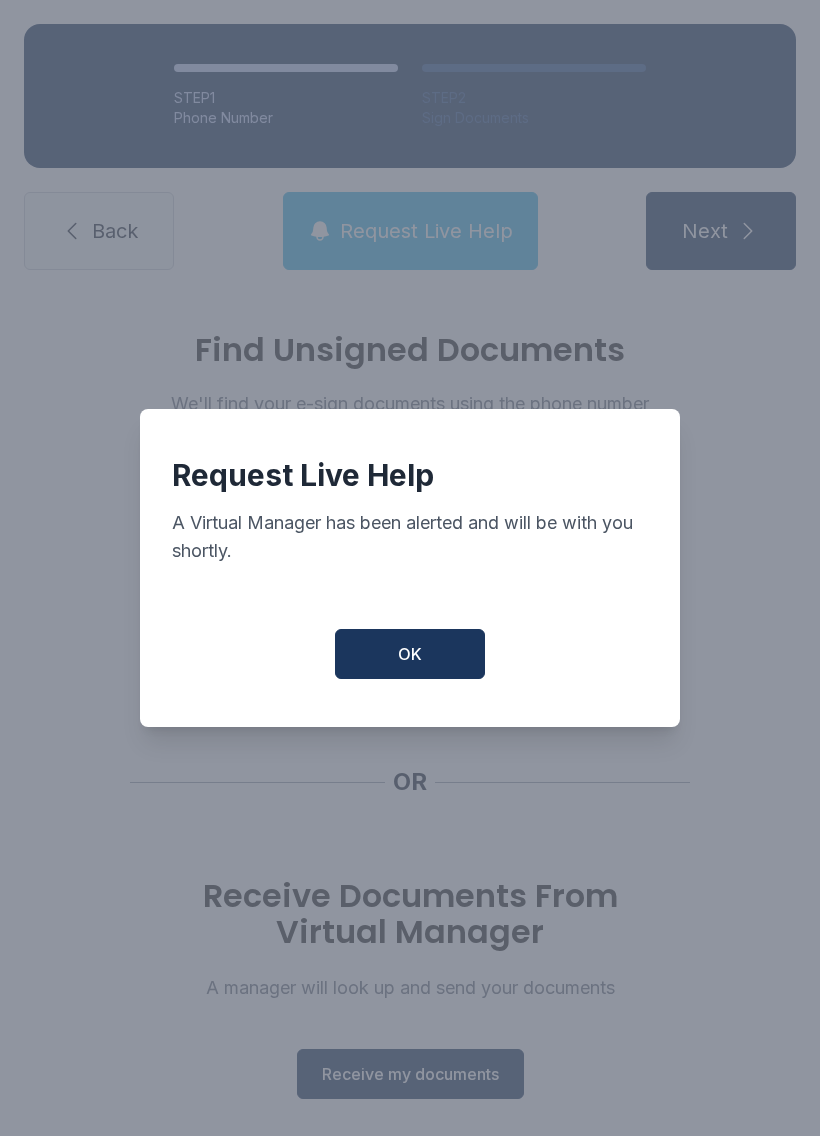click on "OK" at bounding box center (410, 654) 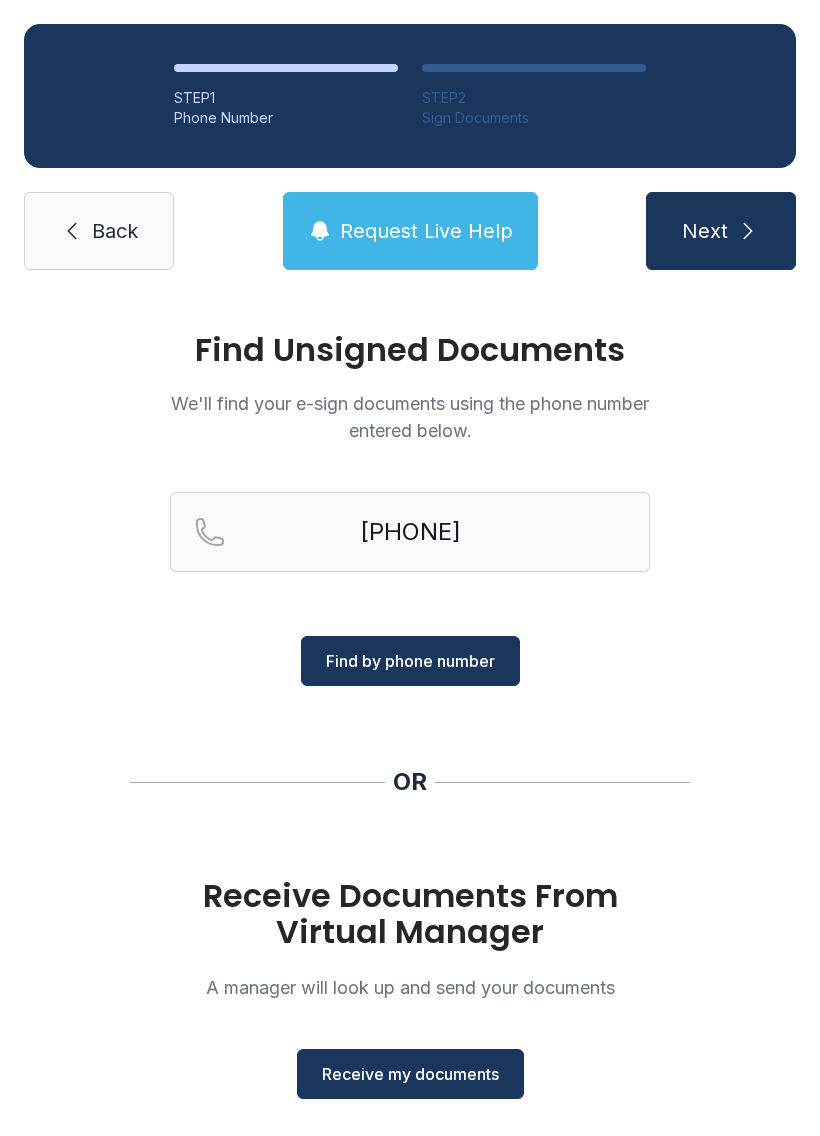 click on "Request Live Help" at bounding box center (426, 231) 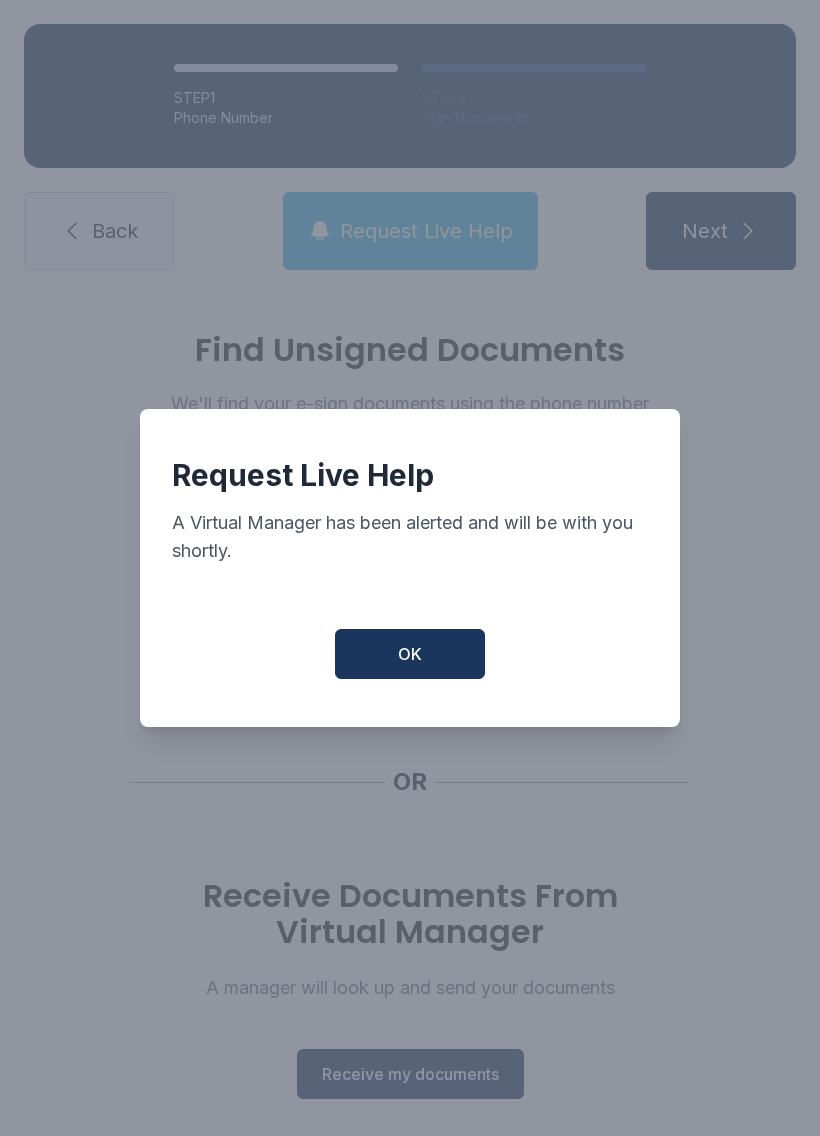 click on "OK" at bounding box center [410, 654] 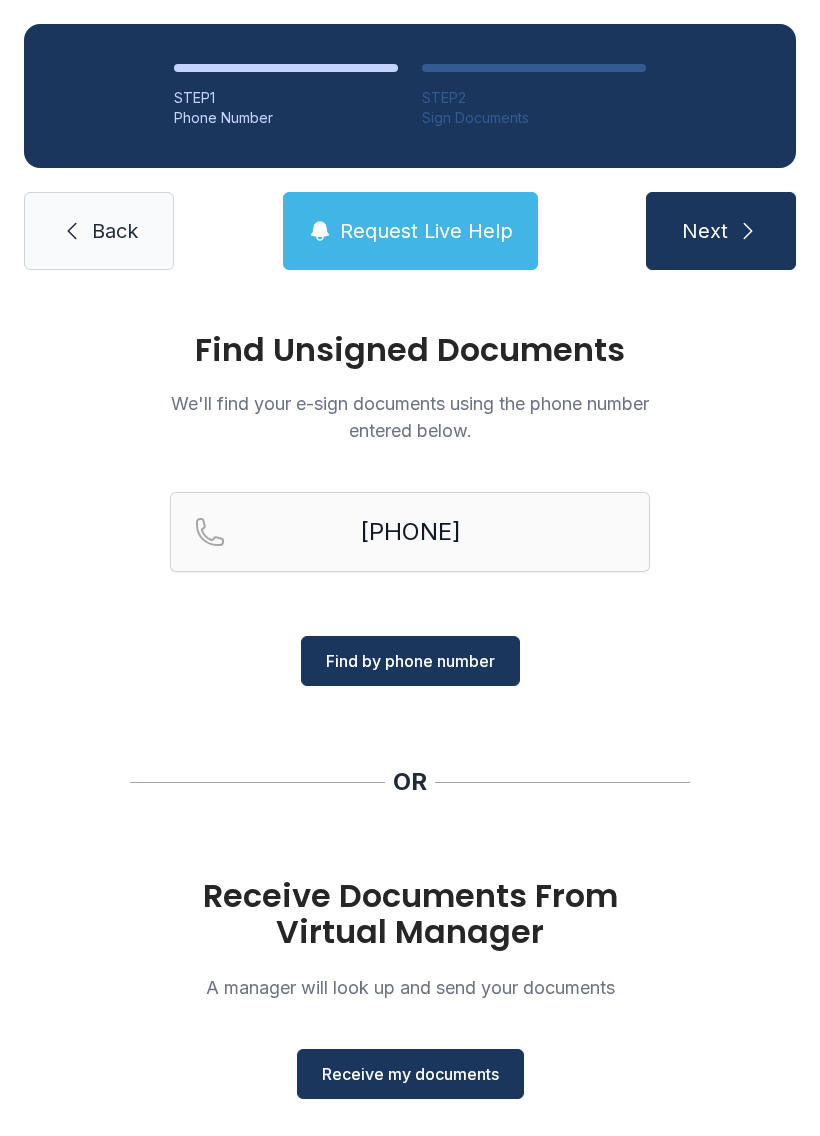 click on "Back" at bounding box center [99, 231] 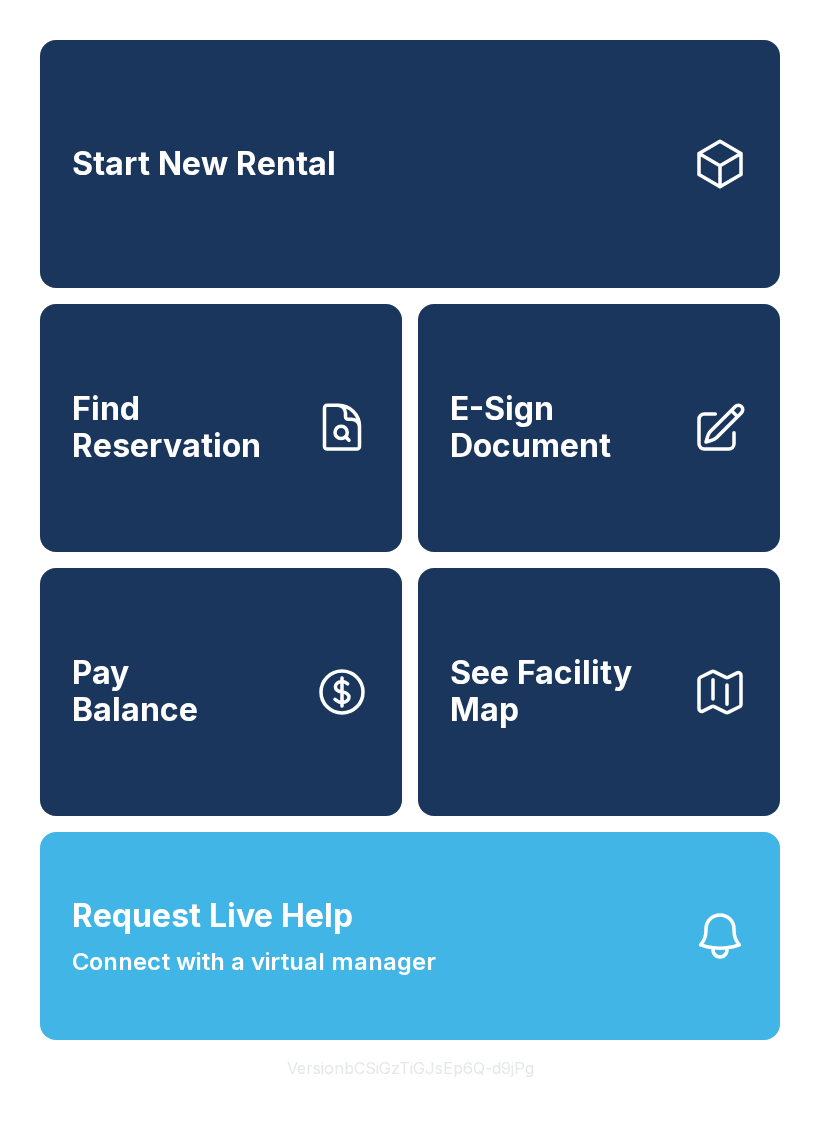 click on "Request Live Help Connect with a virtual manager" at bounding box center [410, 936] 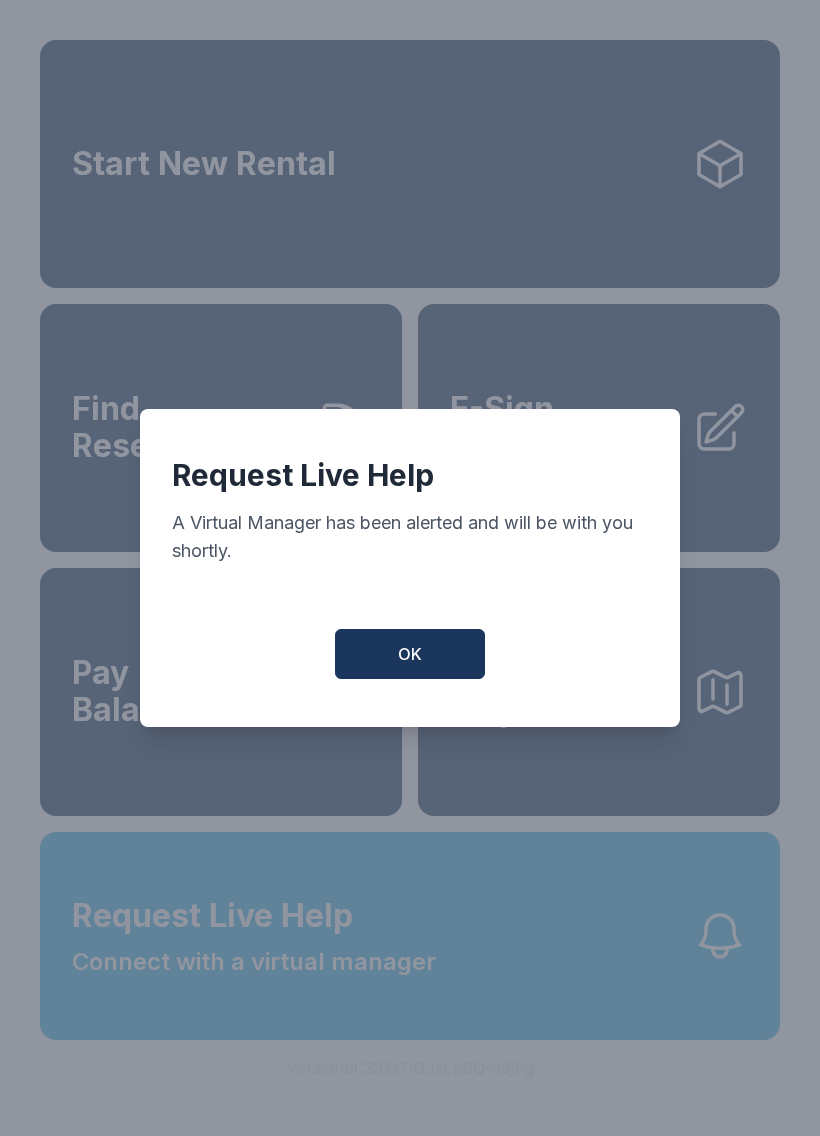 click on "OK" at bounding box center (410, 654) 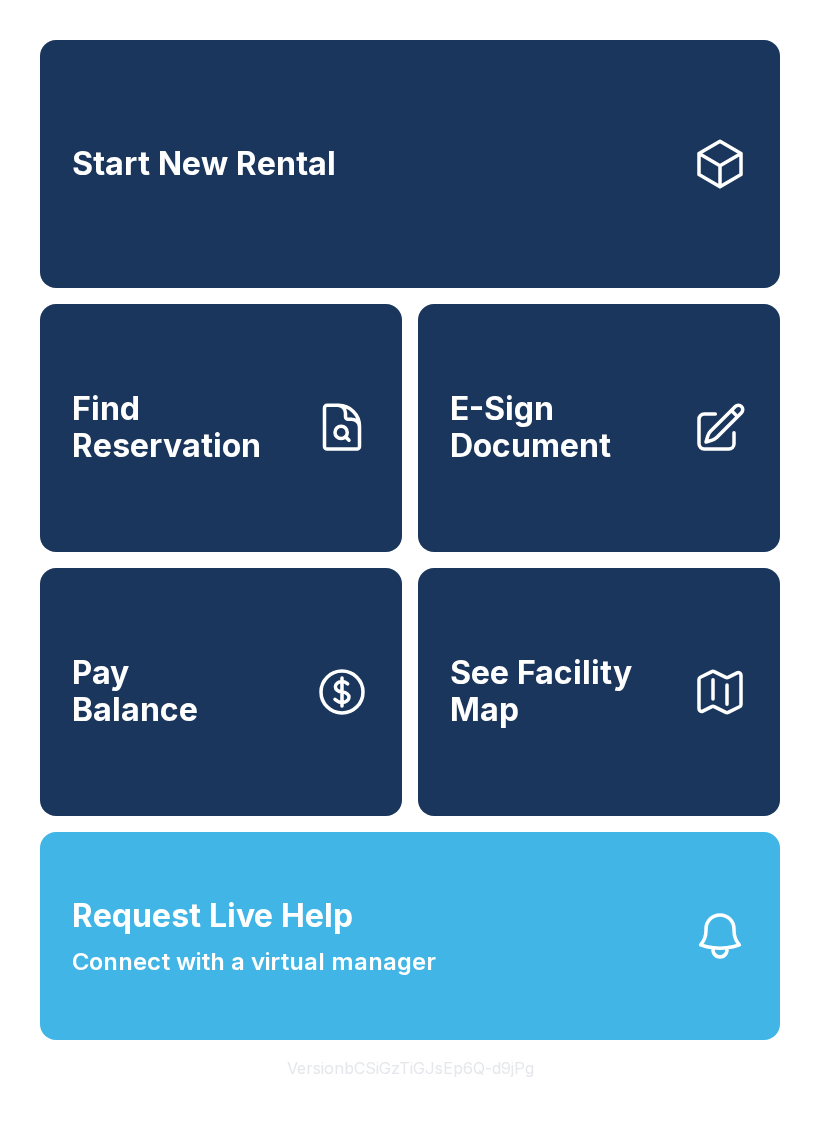 click on "See Facility Map" at bounding box center [599, 692] 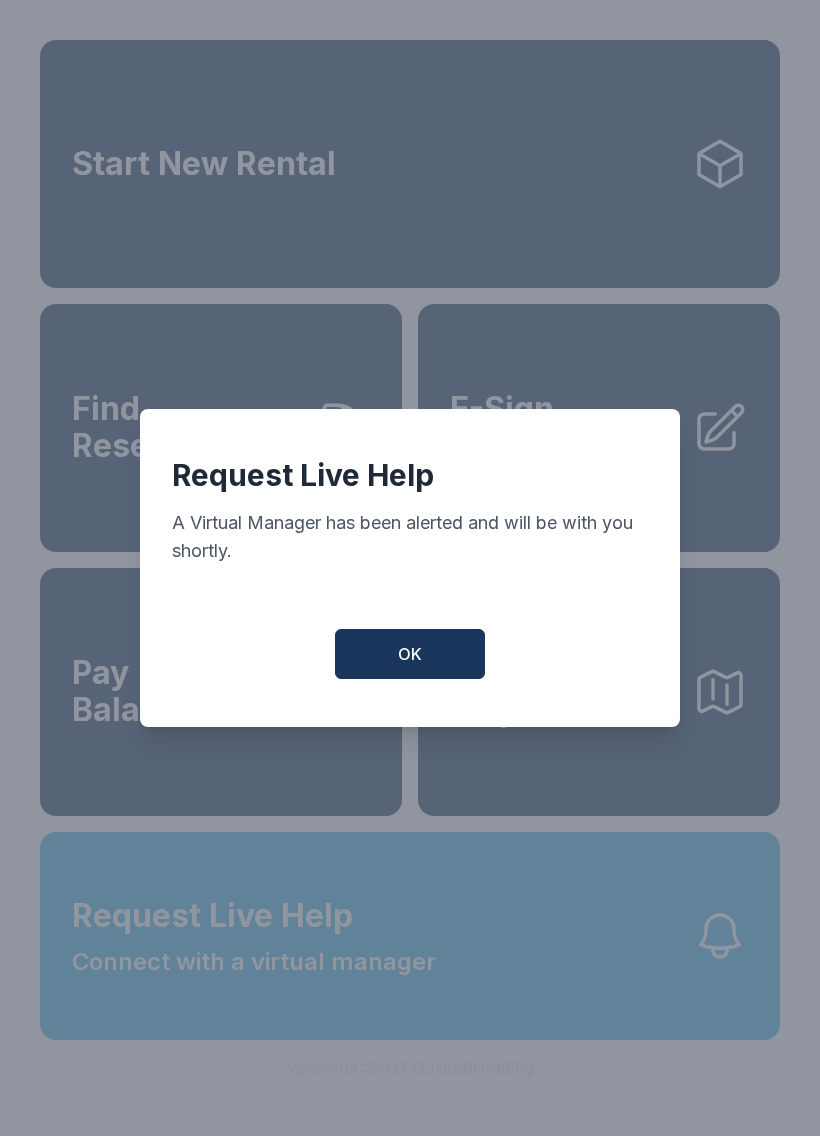click on "OK" at bounding box center [410, 654] 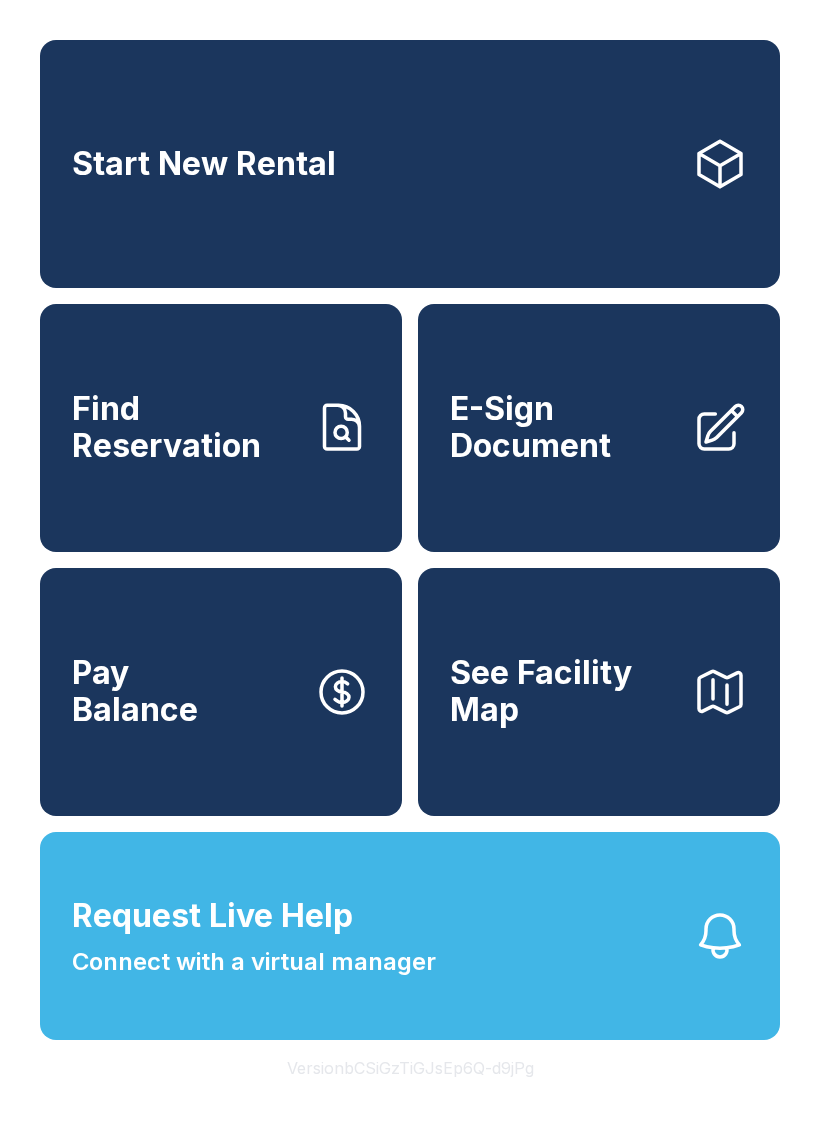click on "Find Reservation" at bounding box center (221, 428) 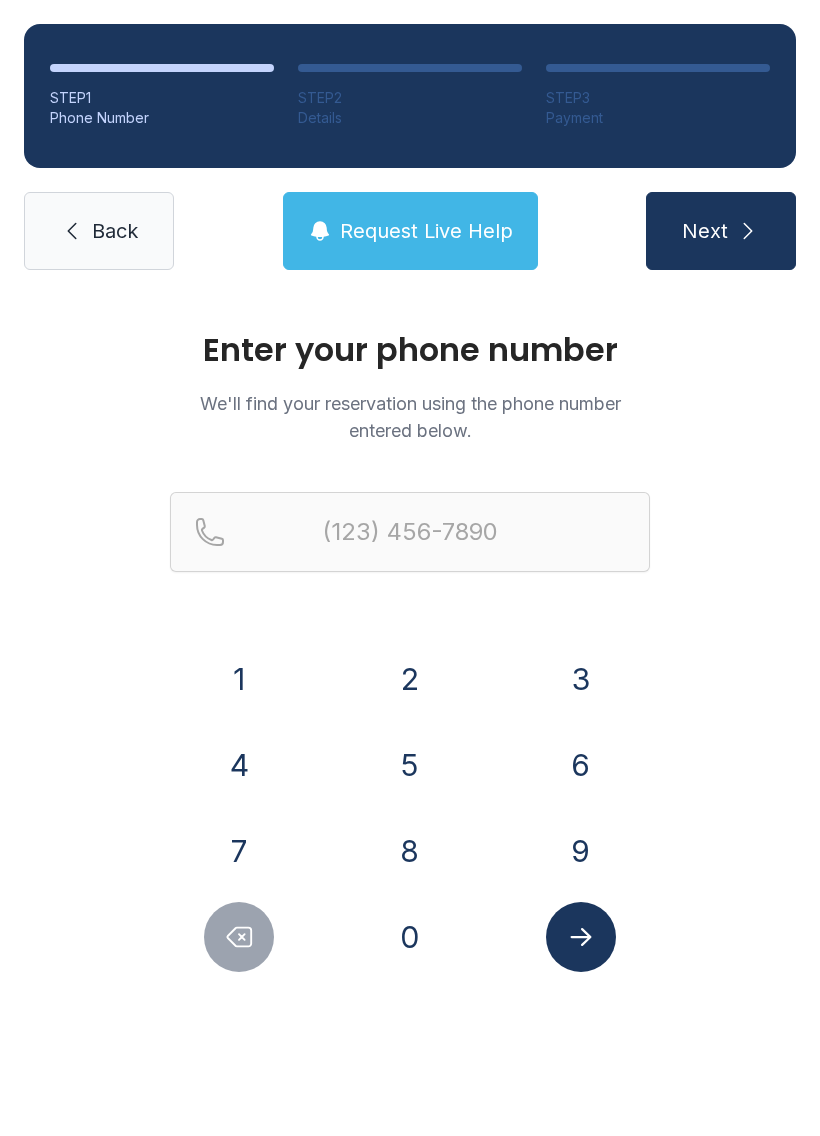 click on "2" at bounding box center (239, 679) 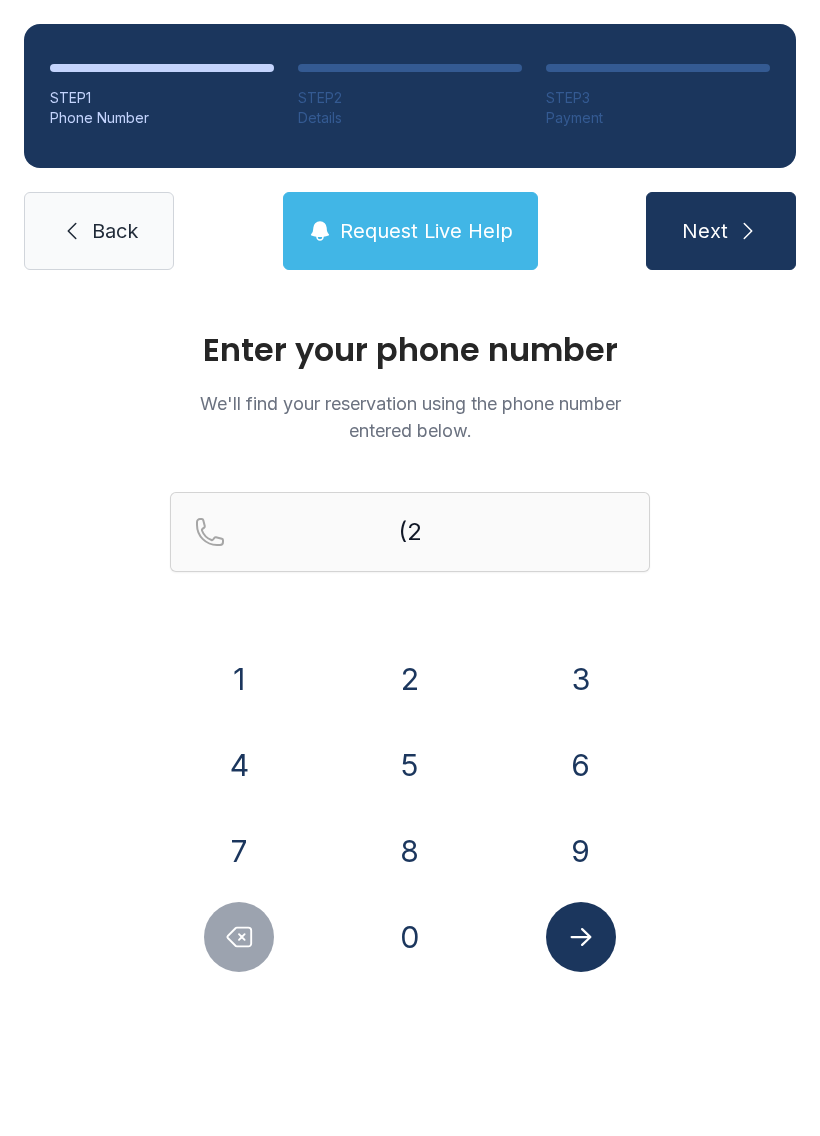 click on "1" at bounding box center [239, 679] 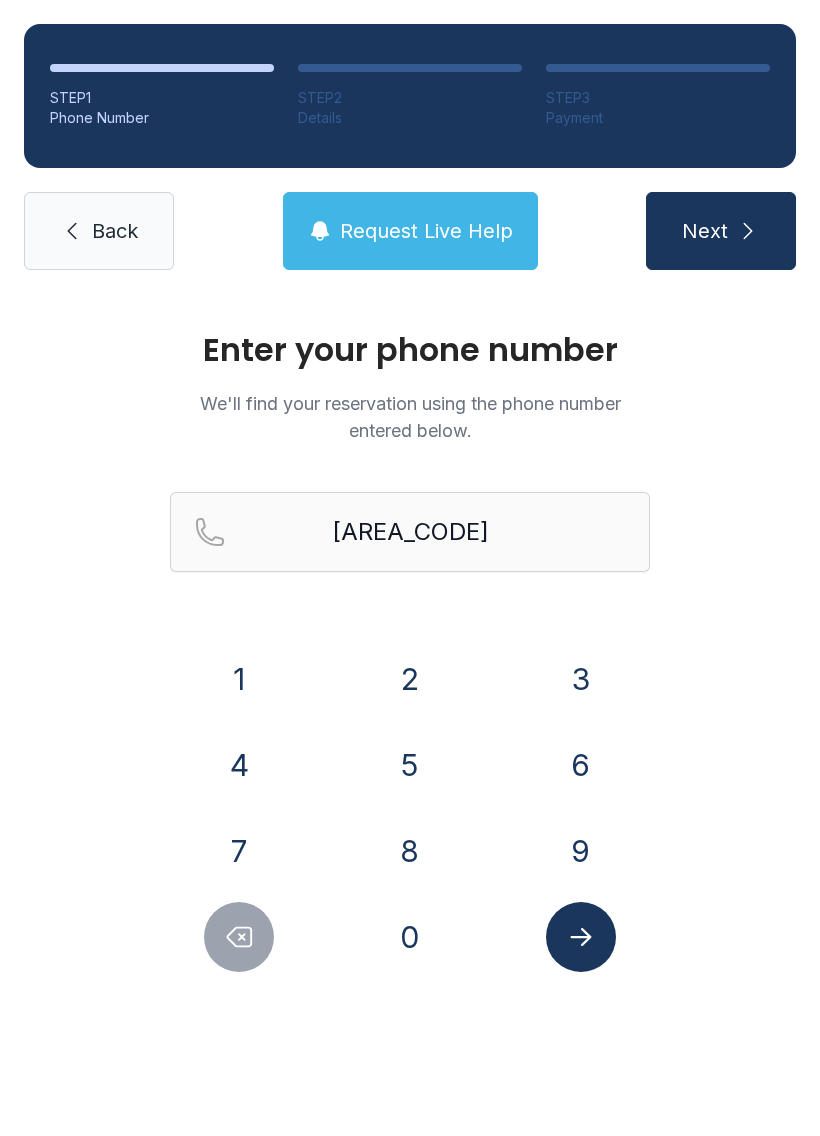 click on "9" at bounding box center [239, 679] 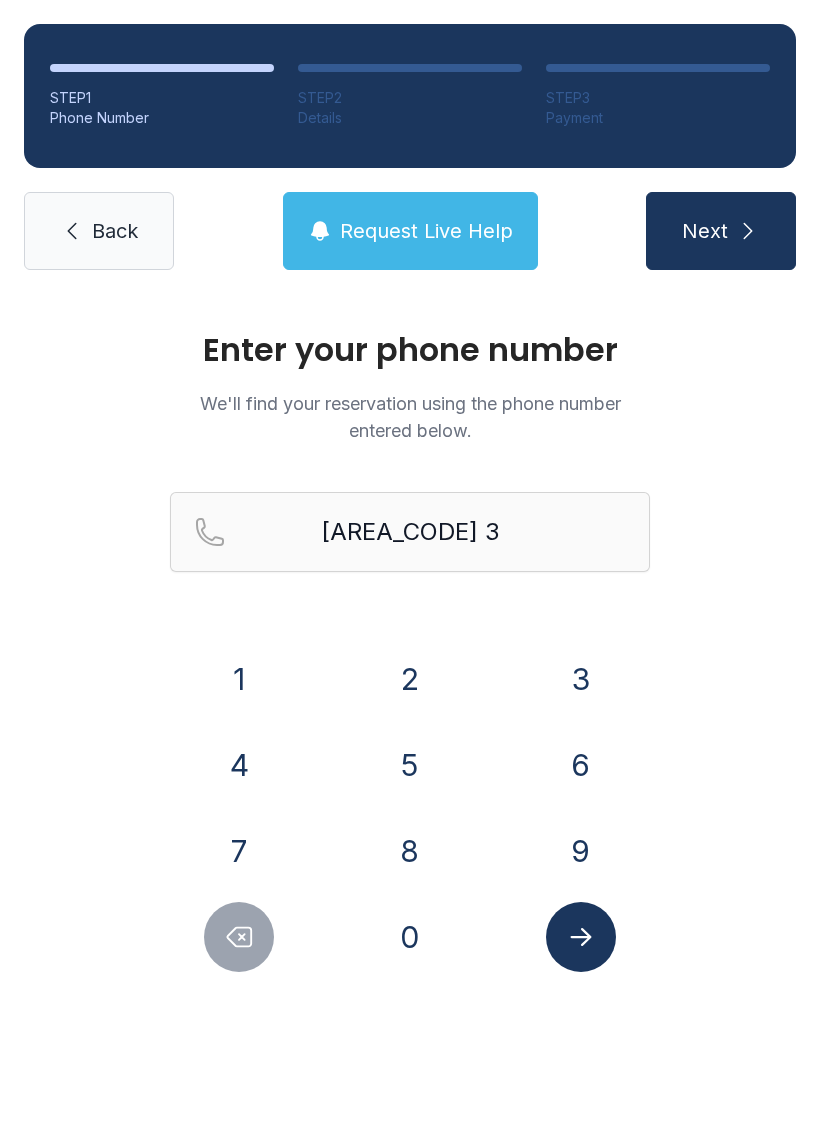 click on "3" at bounding box center [239, 679] 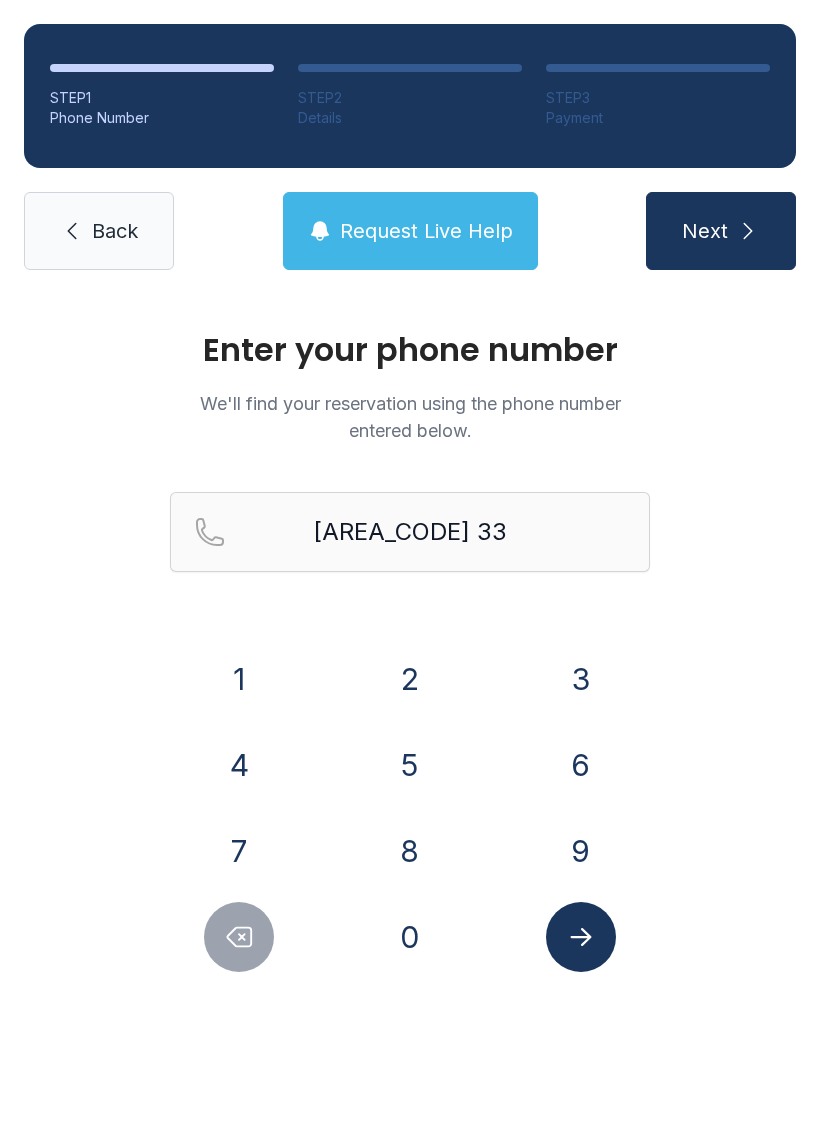 click on "3" at bounding box center (239, 679) 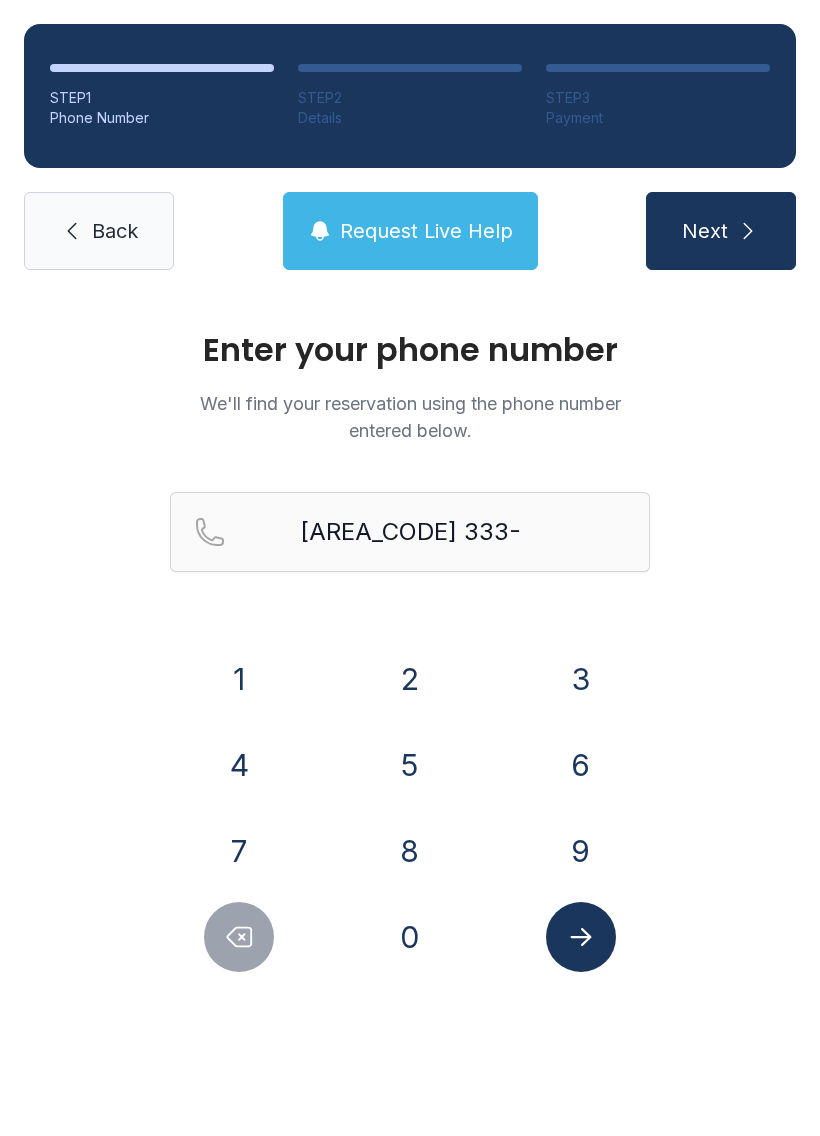 click on "8" at bounding box center [239, 679] 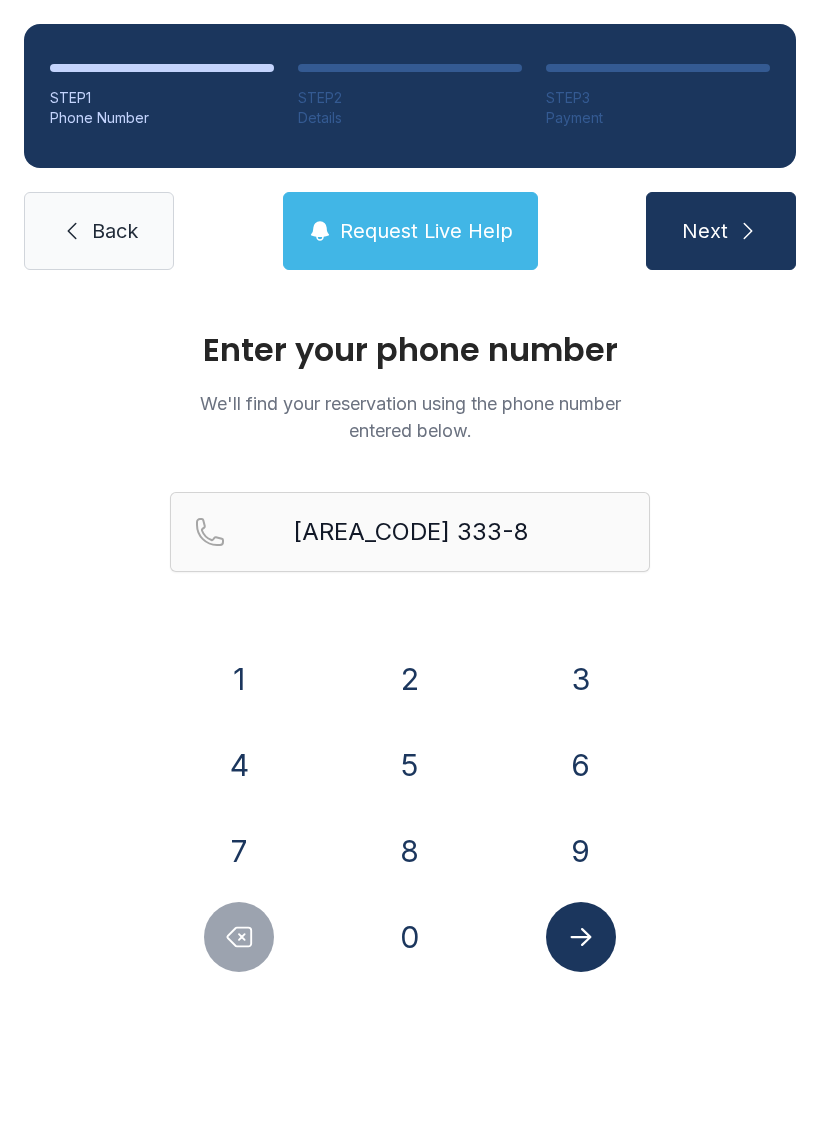 click on "2" at bounding box center (239, 679) 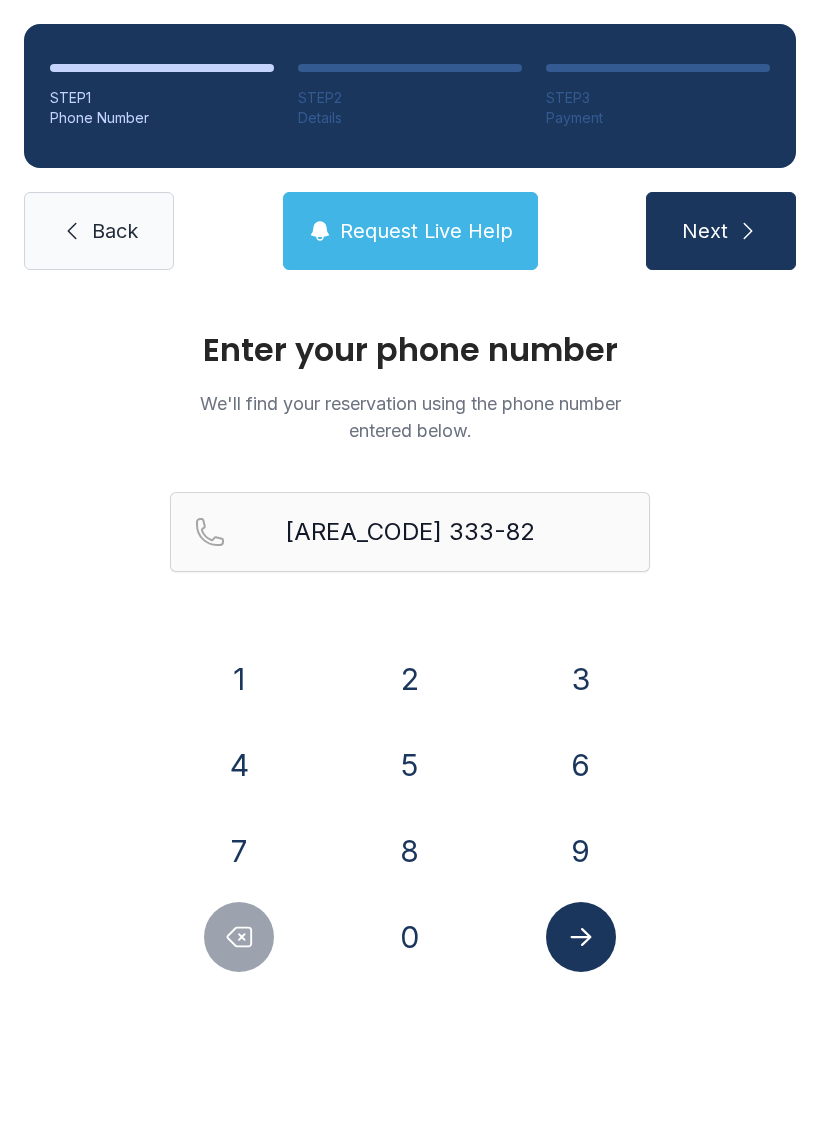 click on "9" at bounding box center (239, 679) 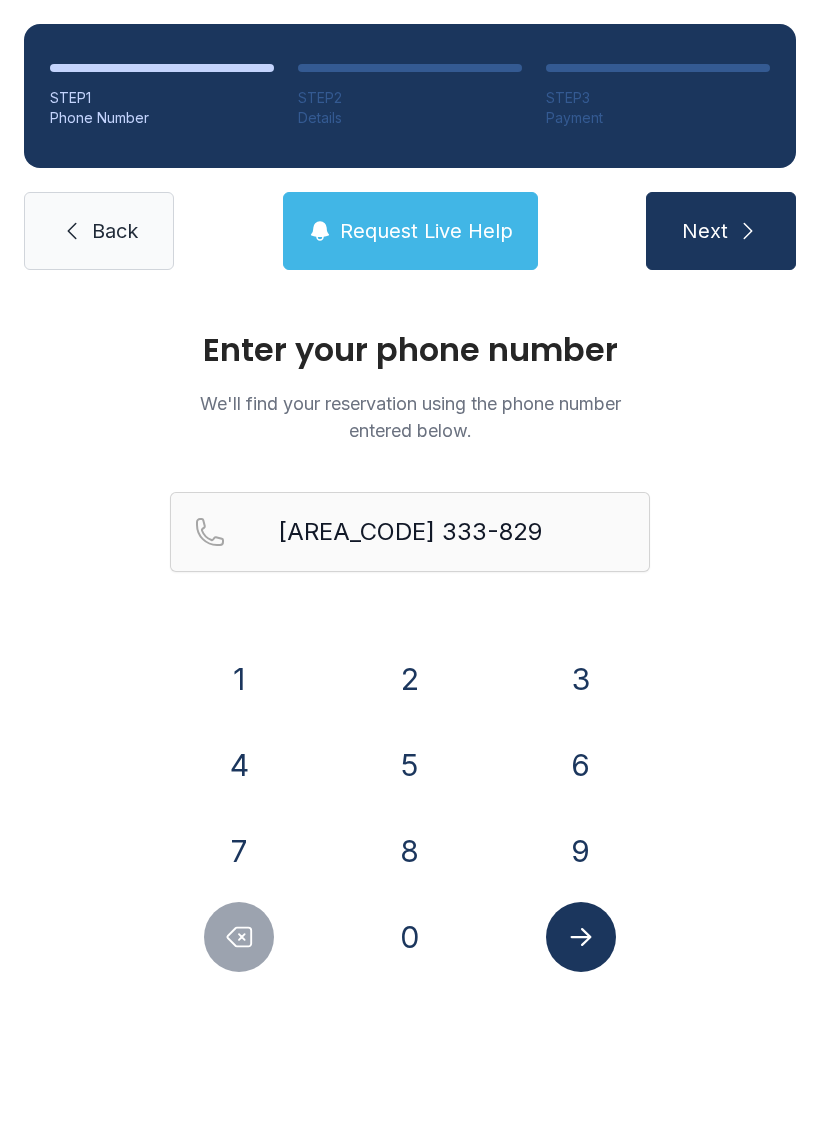 click on "2" at bounding box center (239, 679) 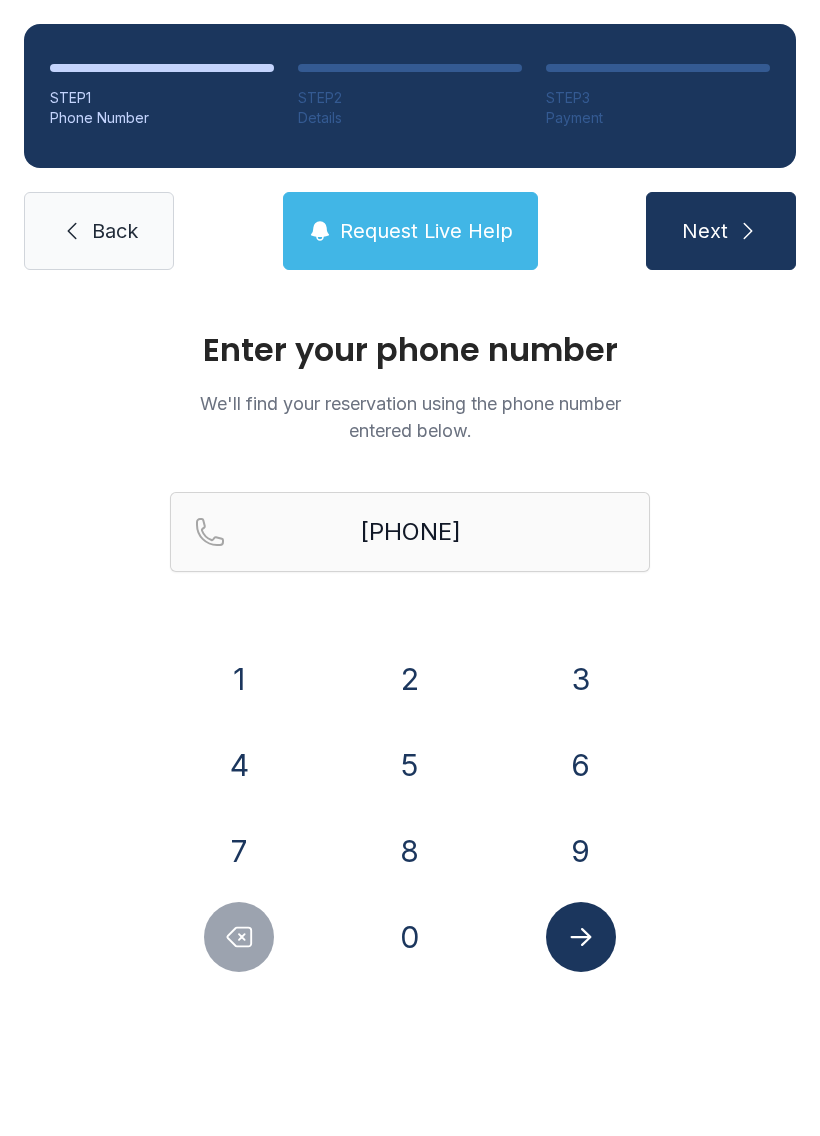 click at bounding box center (581, 937) 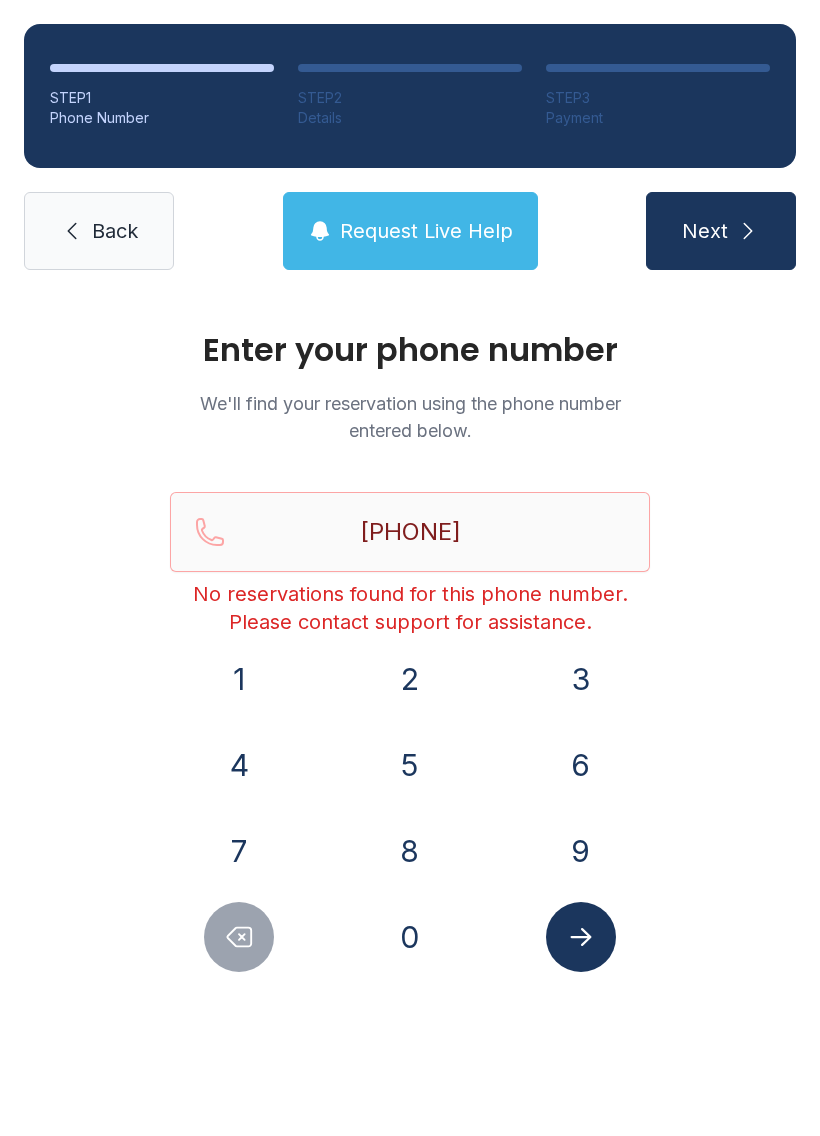 click on "Request Live Help" at bounding box center (410, 231) 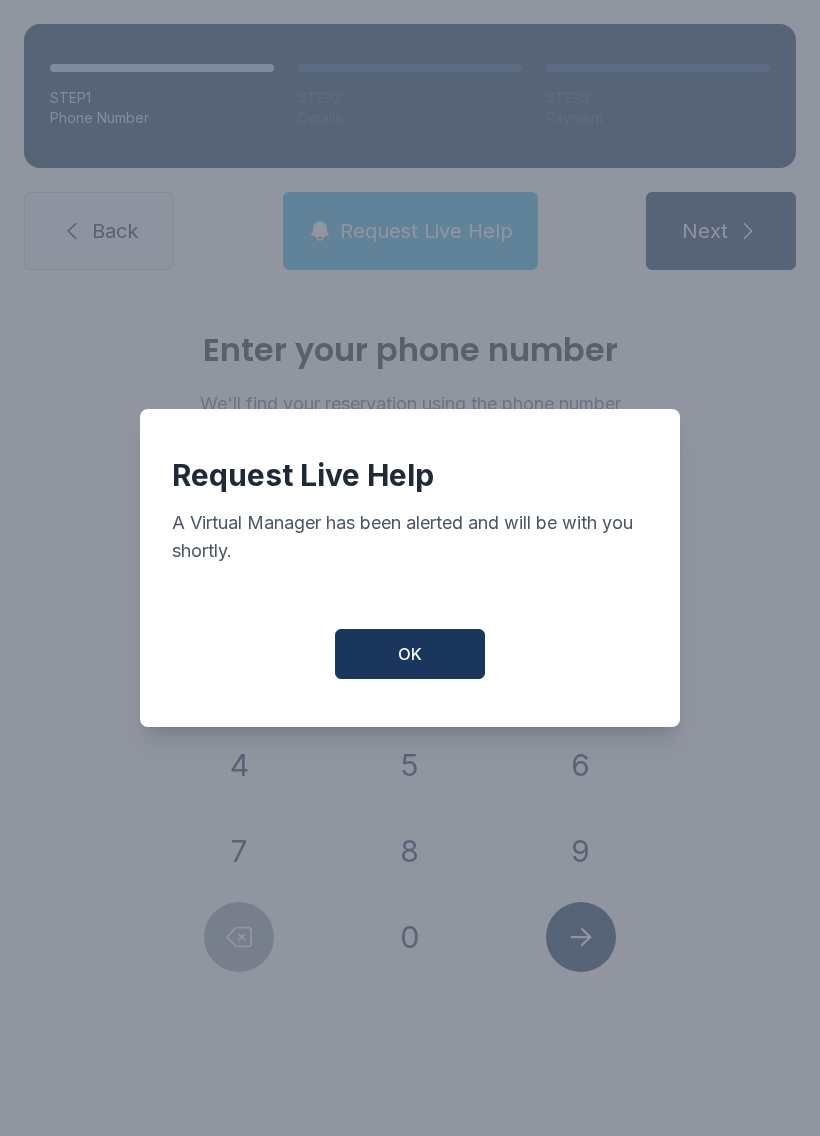 click on "OK" at bounding box center (410, 654) 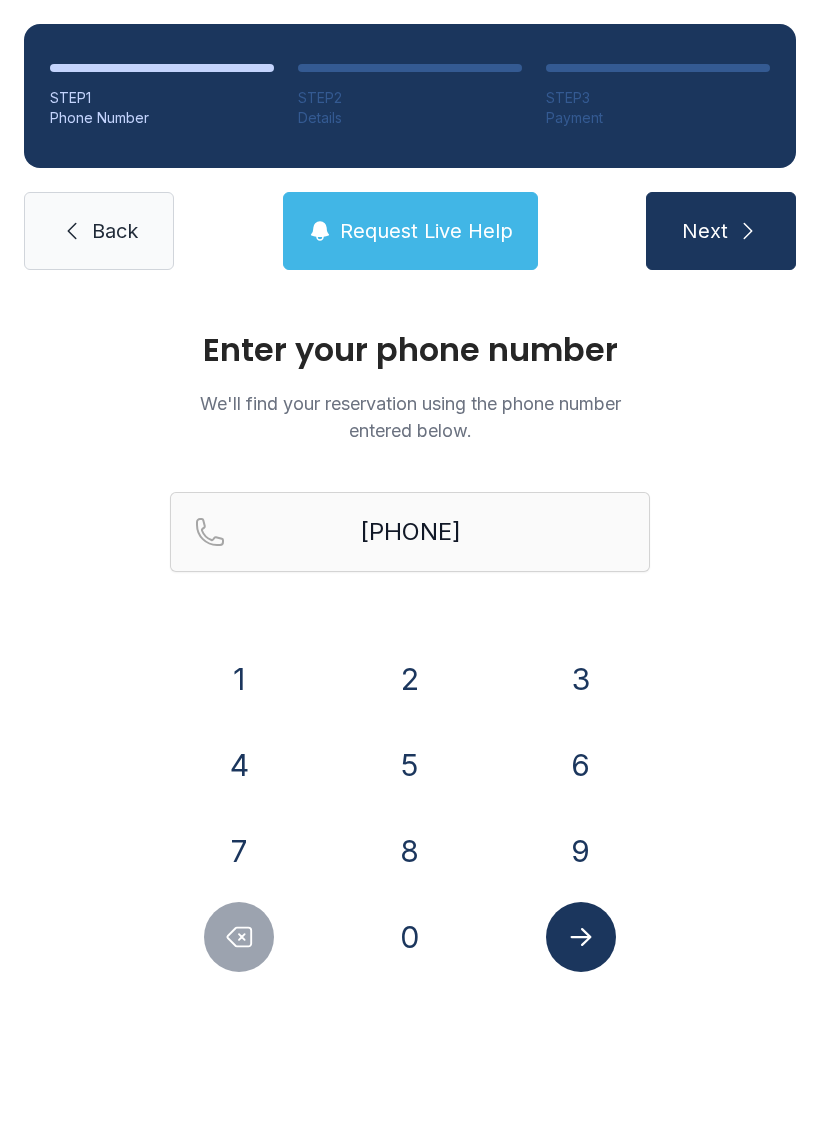 click on "[PHONE]" at bounding box center [410, 564] 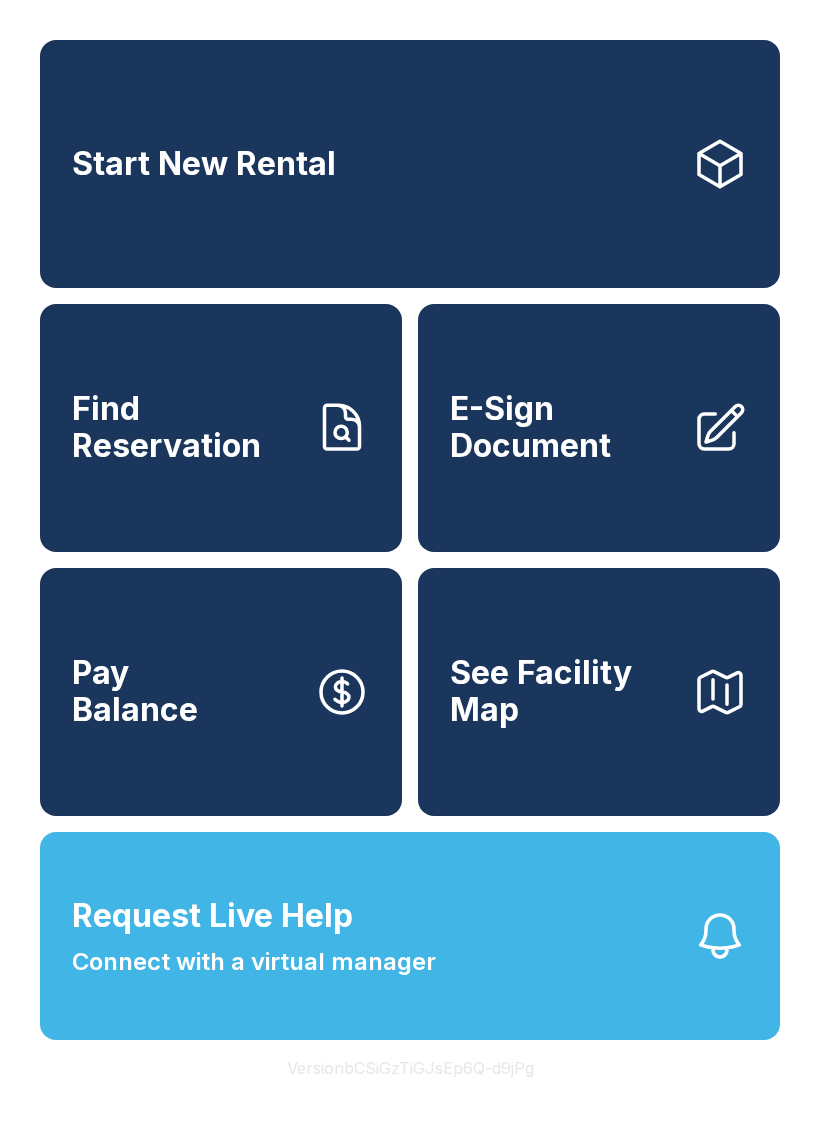click on "Request Live Help" at bounding box center [212, 916] 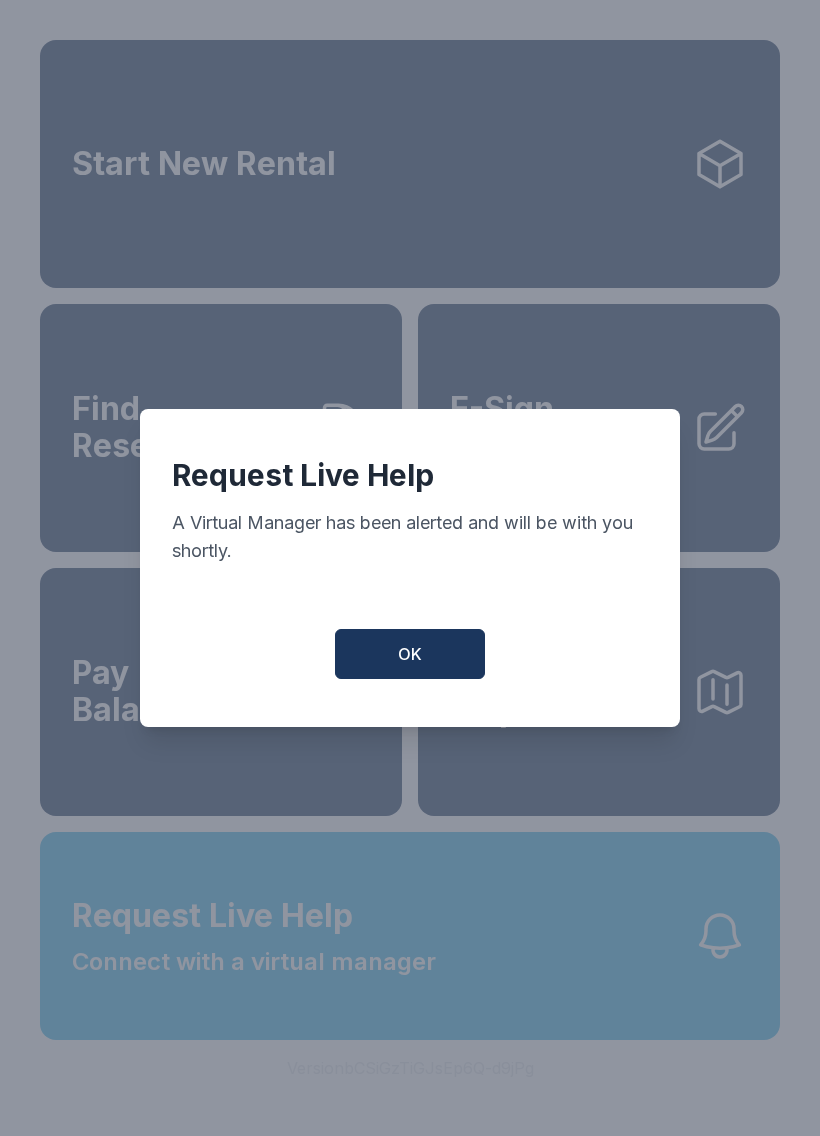 click on "OK" at bounding box center (410, 654) 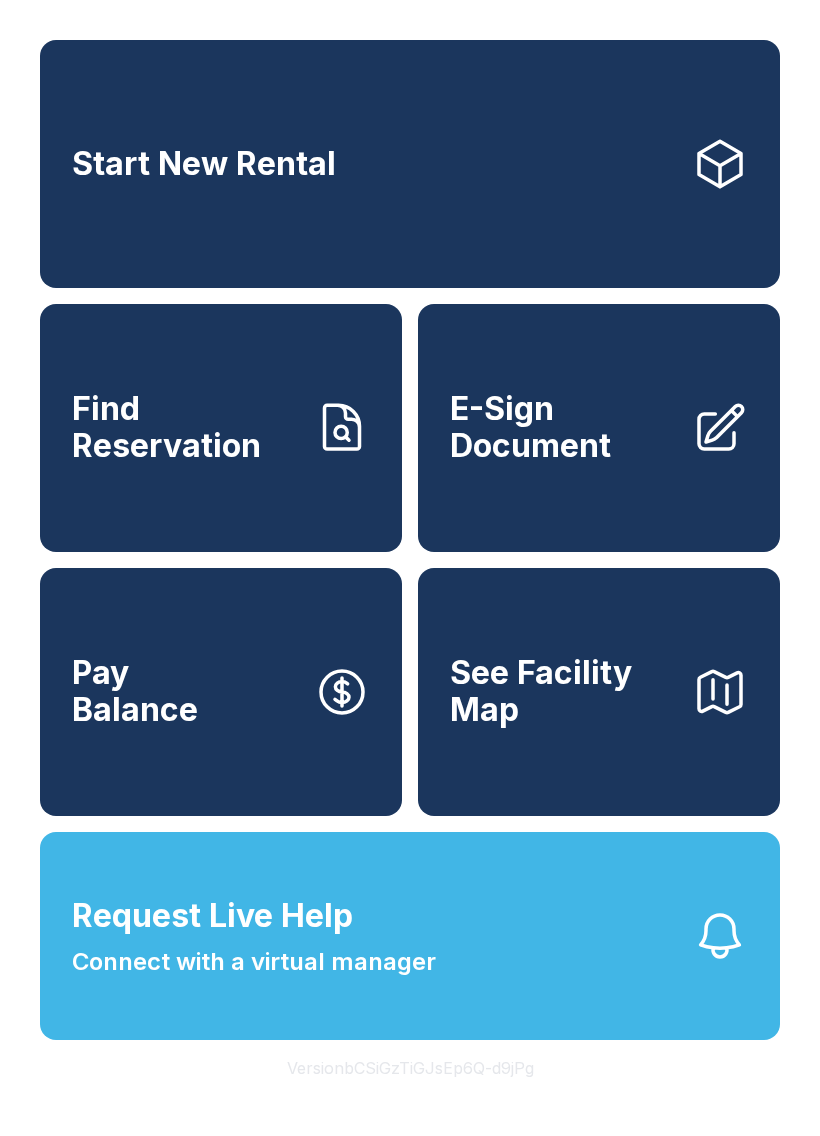 click on "Request Live Help Connect with a virtual manager" at bounding box center [410, 936] 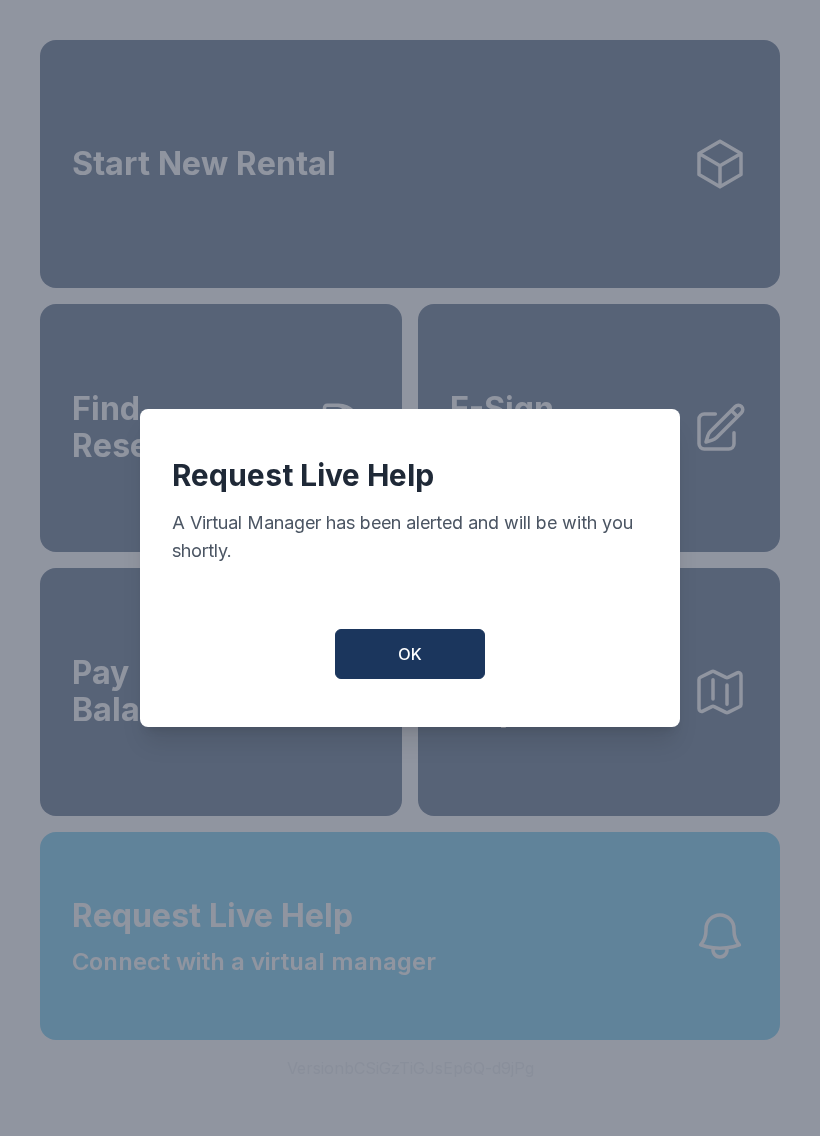 click on "Request Live Help A Virtual Manager has been alerted and will be with you shortly. OK" at bounding box center (410, 568) 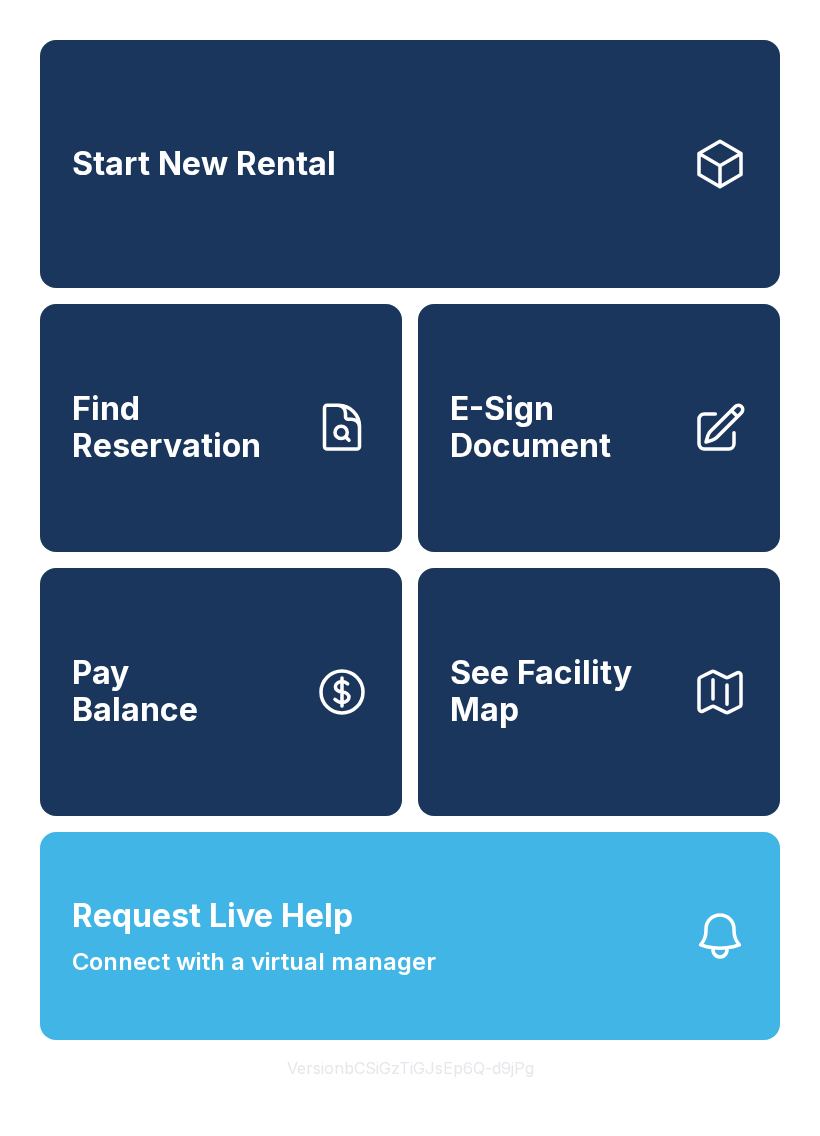click on "Request Live Help Connect with a virtual manager" at bounding box center (410, 936) 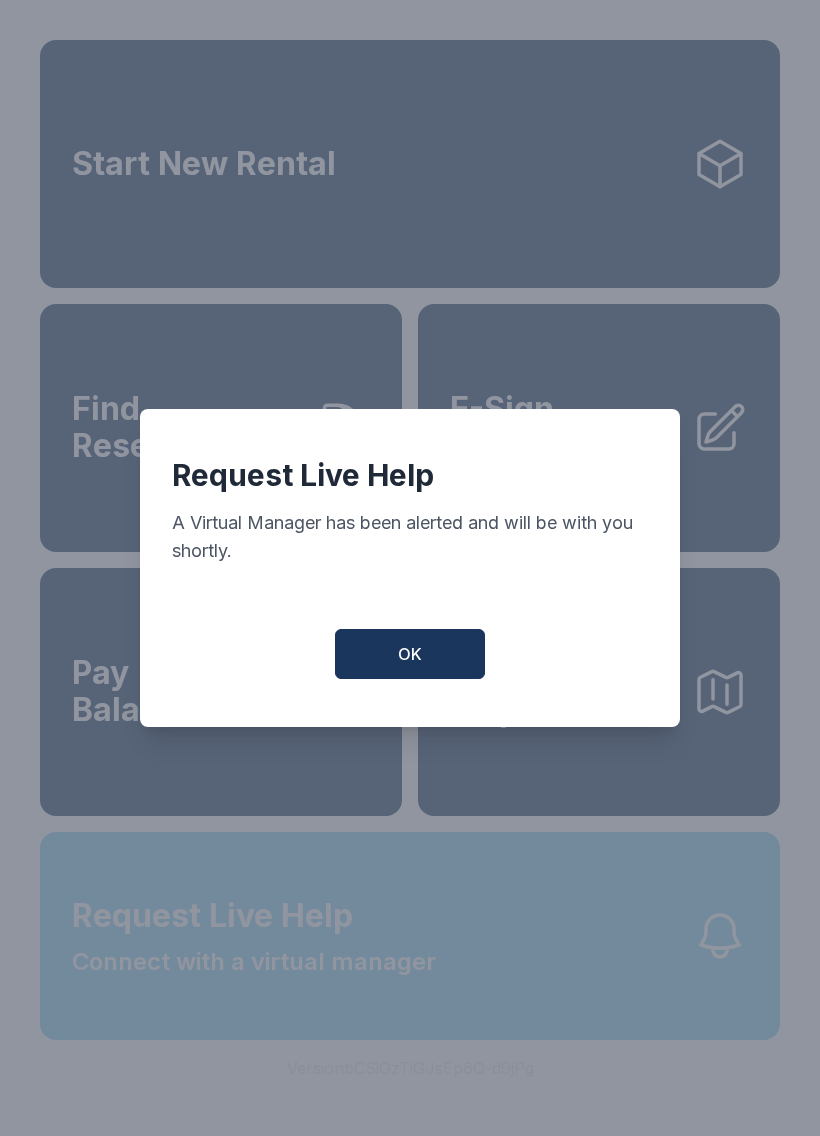 click on "OK" at bounding box center [410, 654] 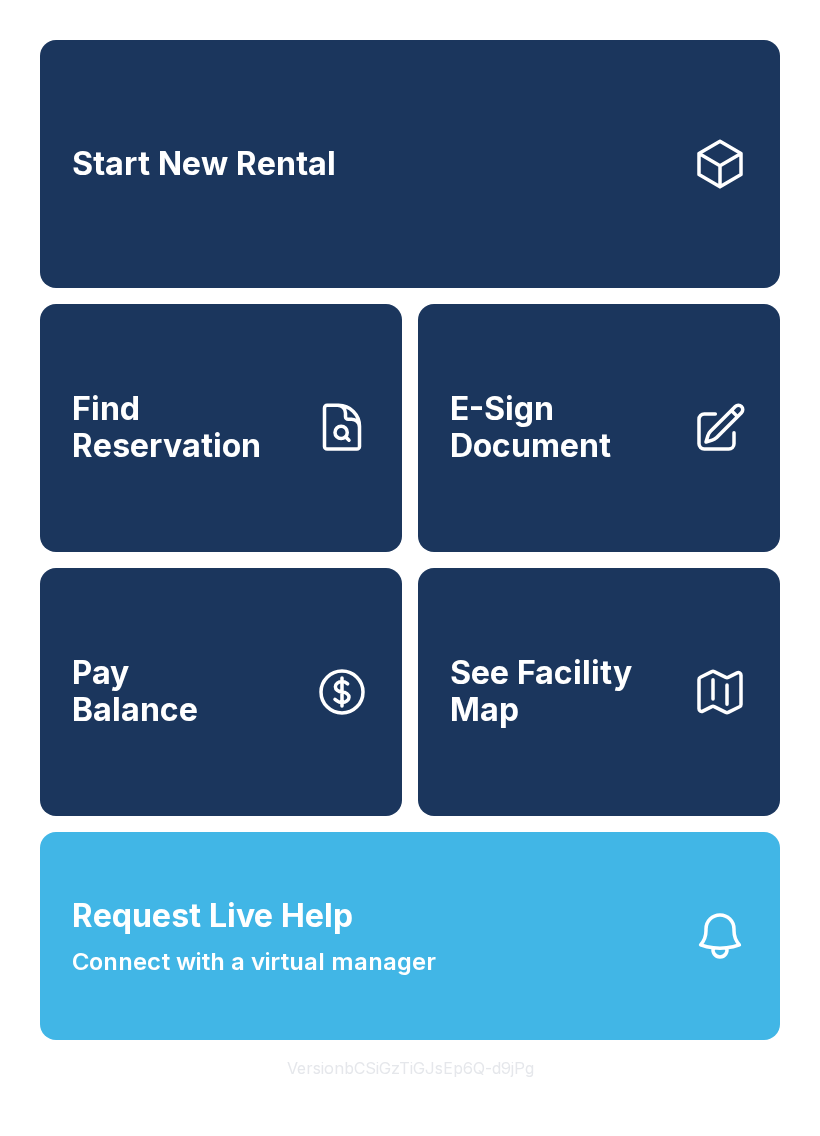 click on "See Facility Map" at bounding box center (599, 692) 